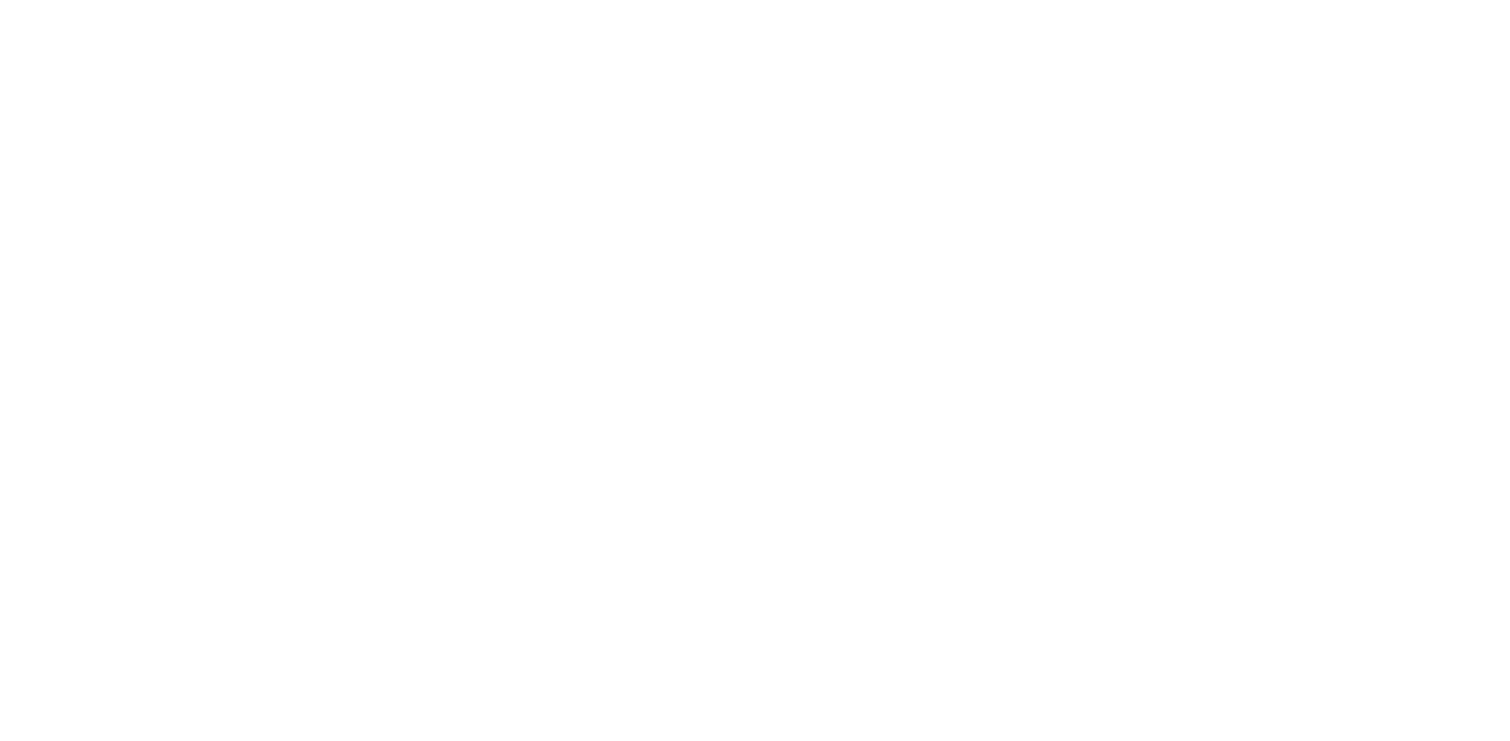 scroll, scrollTop: 0, scrollLeft: 0, axis: both 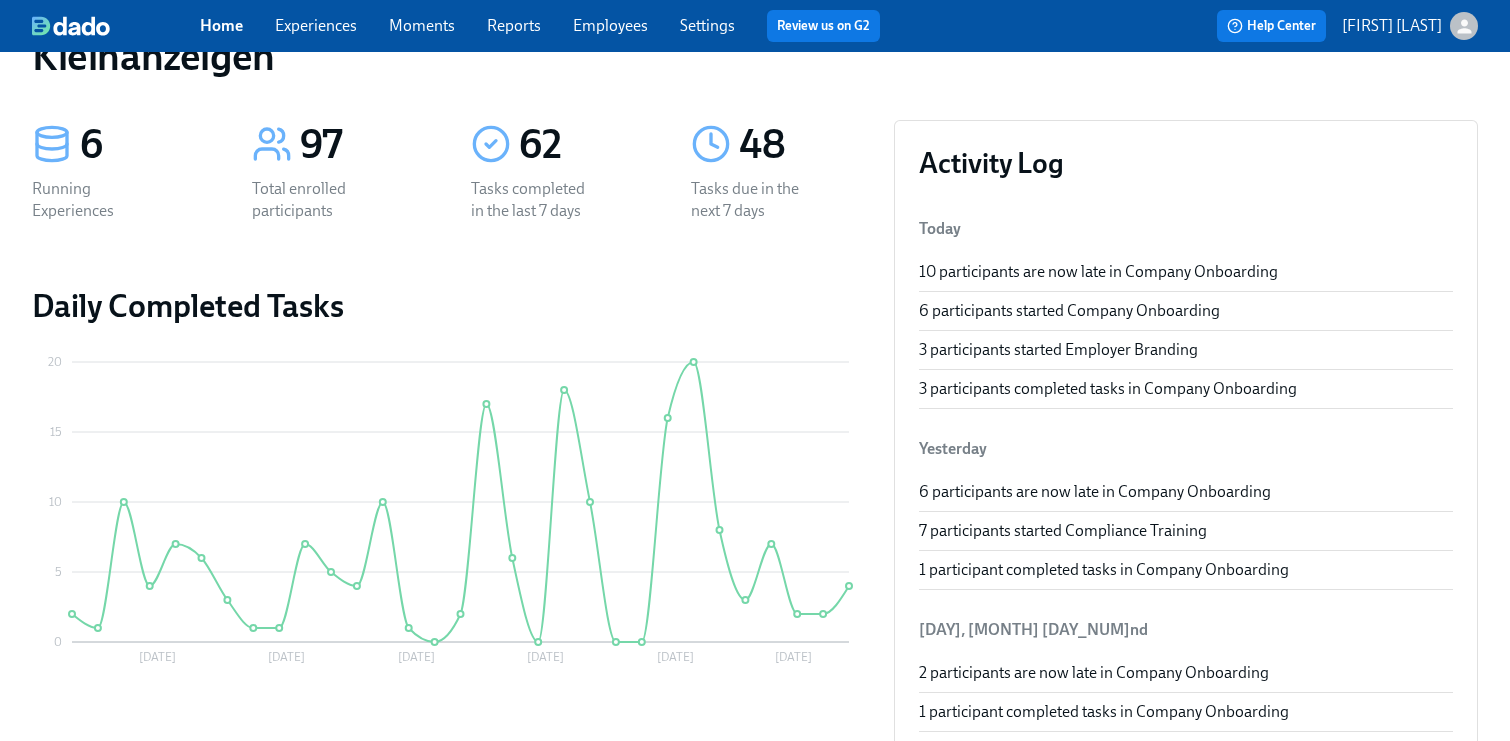 click on "6" at bounding box center (118, 145) 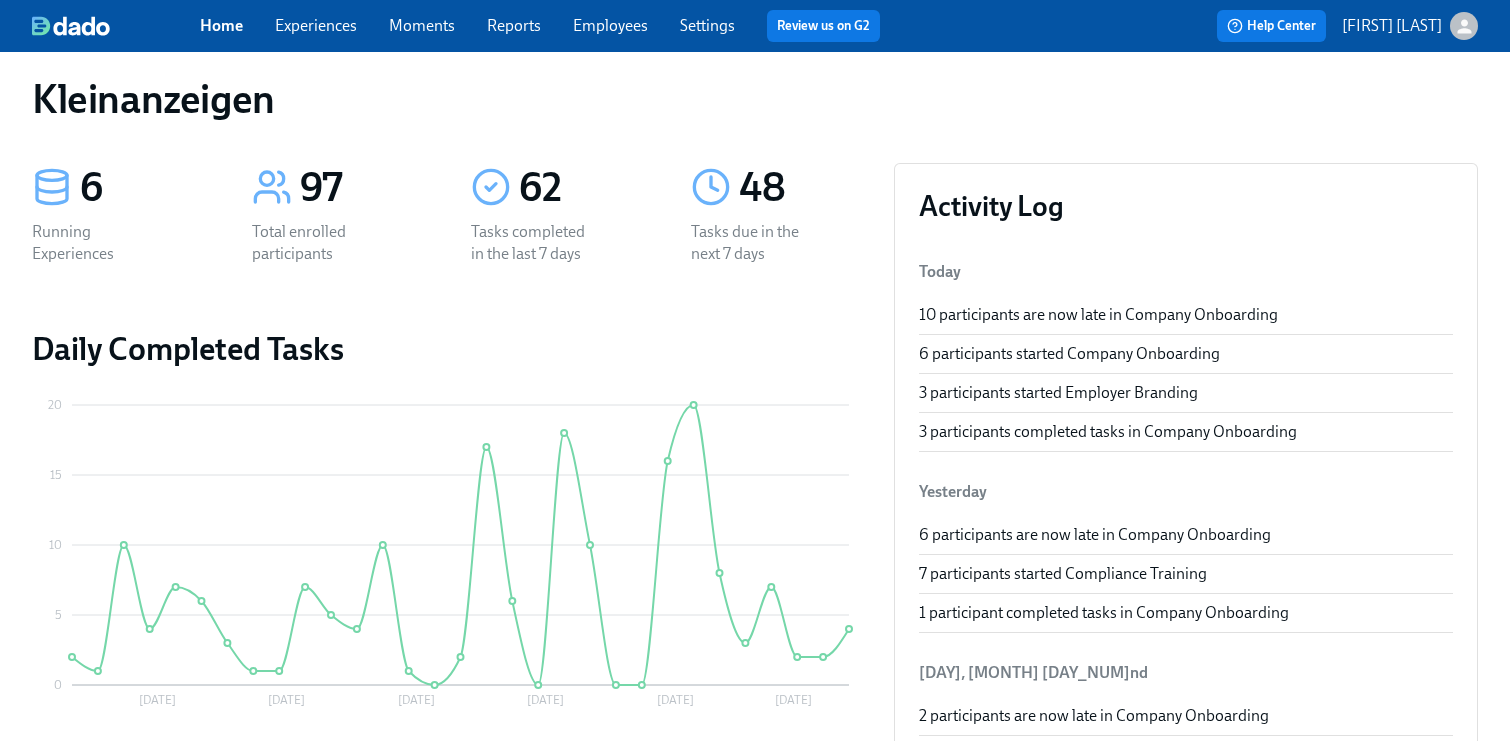 scroll, scrollTop: 0, scrollLeft: 0, axis: both 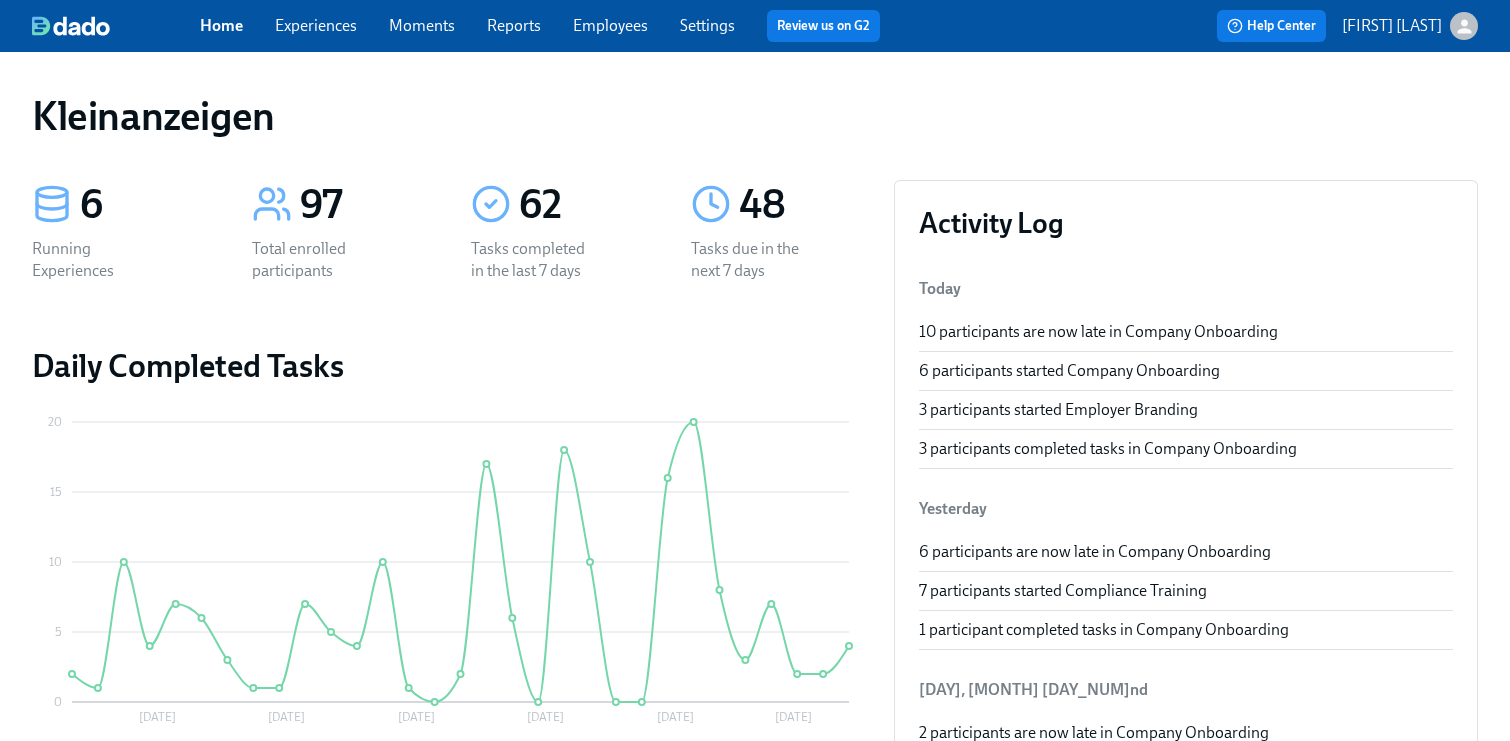 click on "Employees" at bounding box center [610, 25] 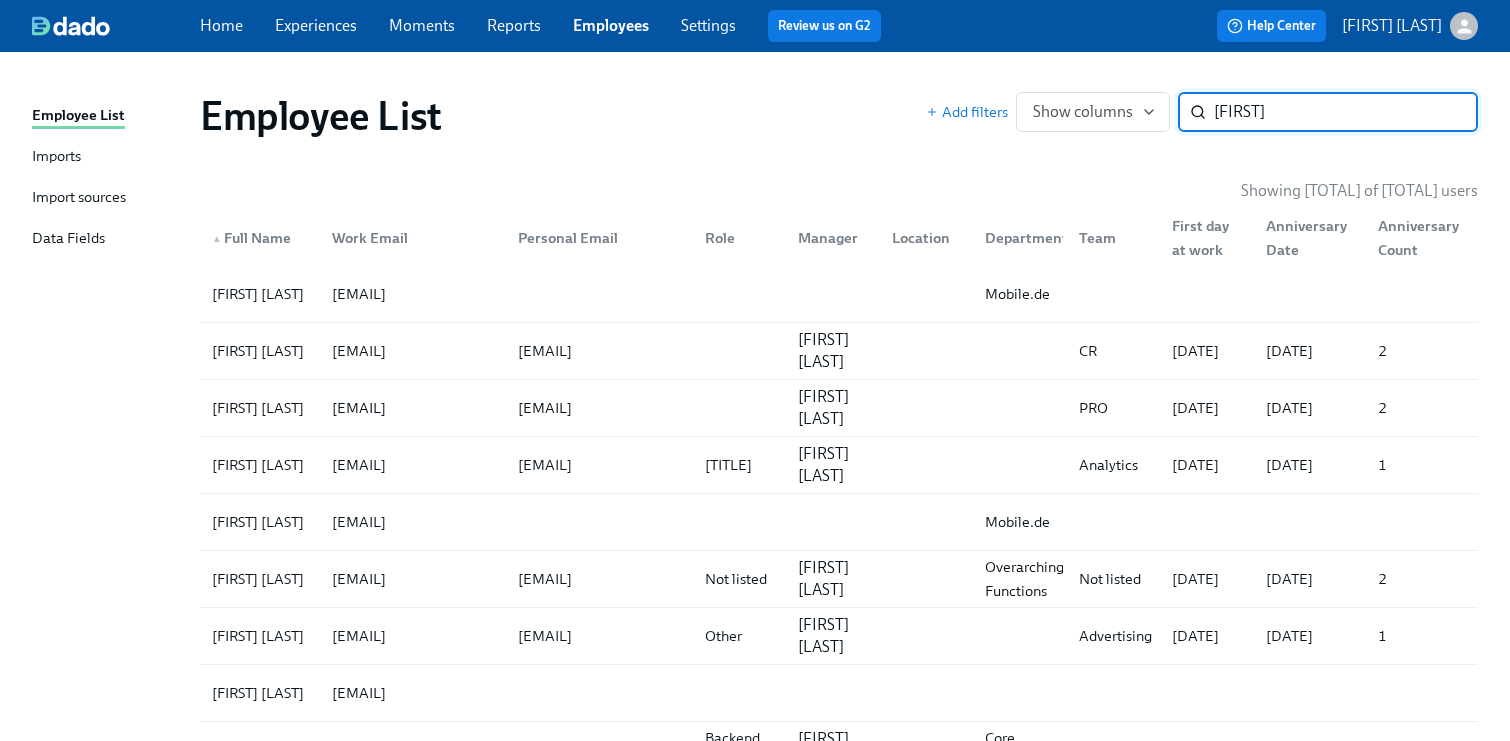 type on "[FIRST]" 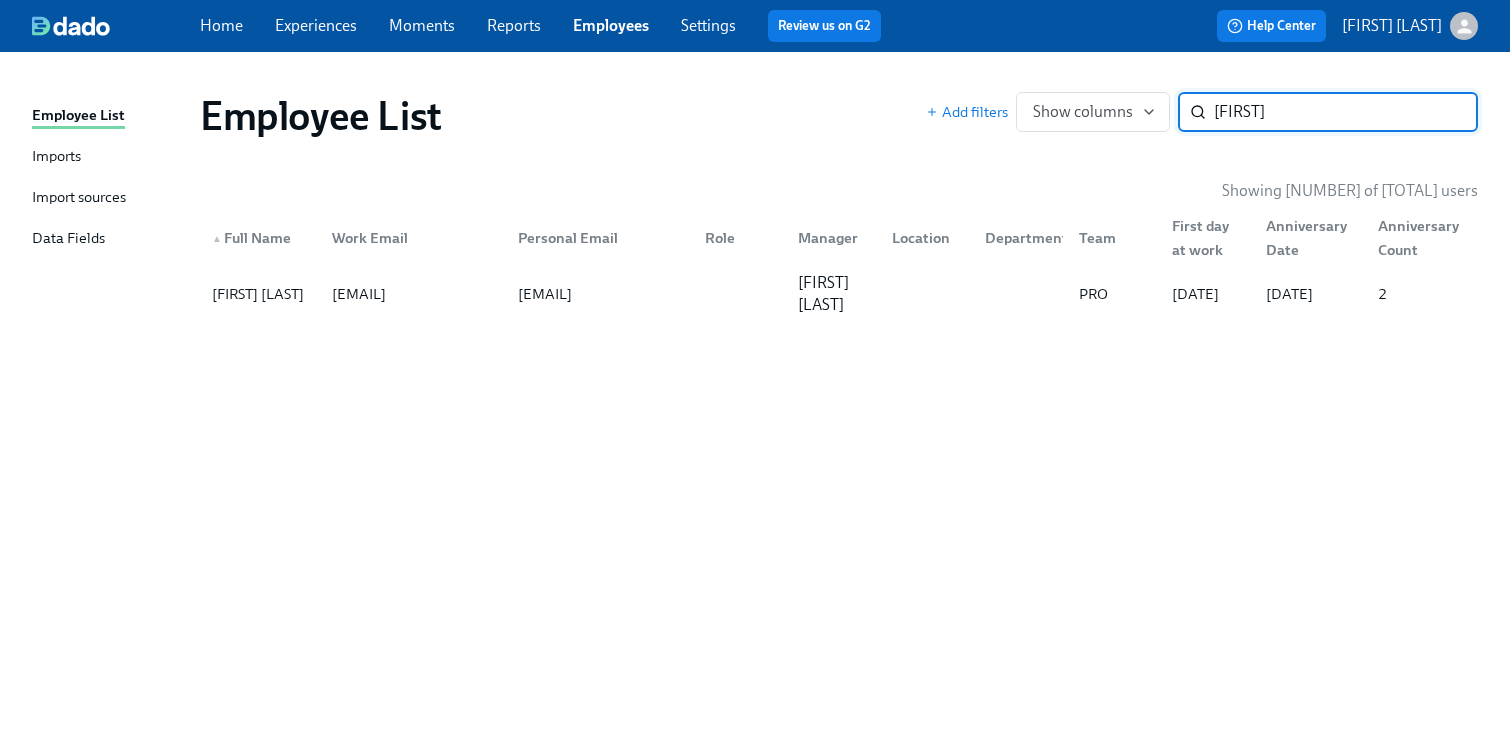 click on "[FIRST]" at bounding box center (1346, 112) 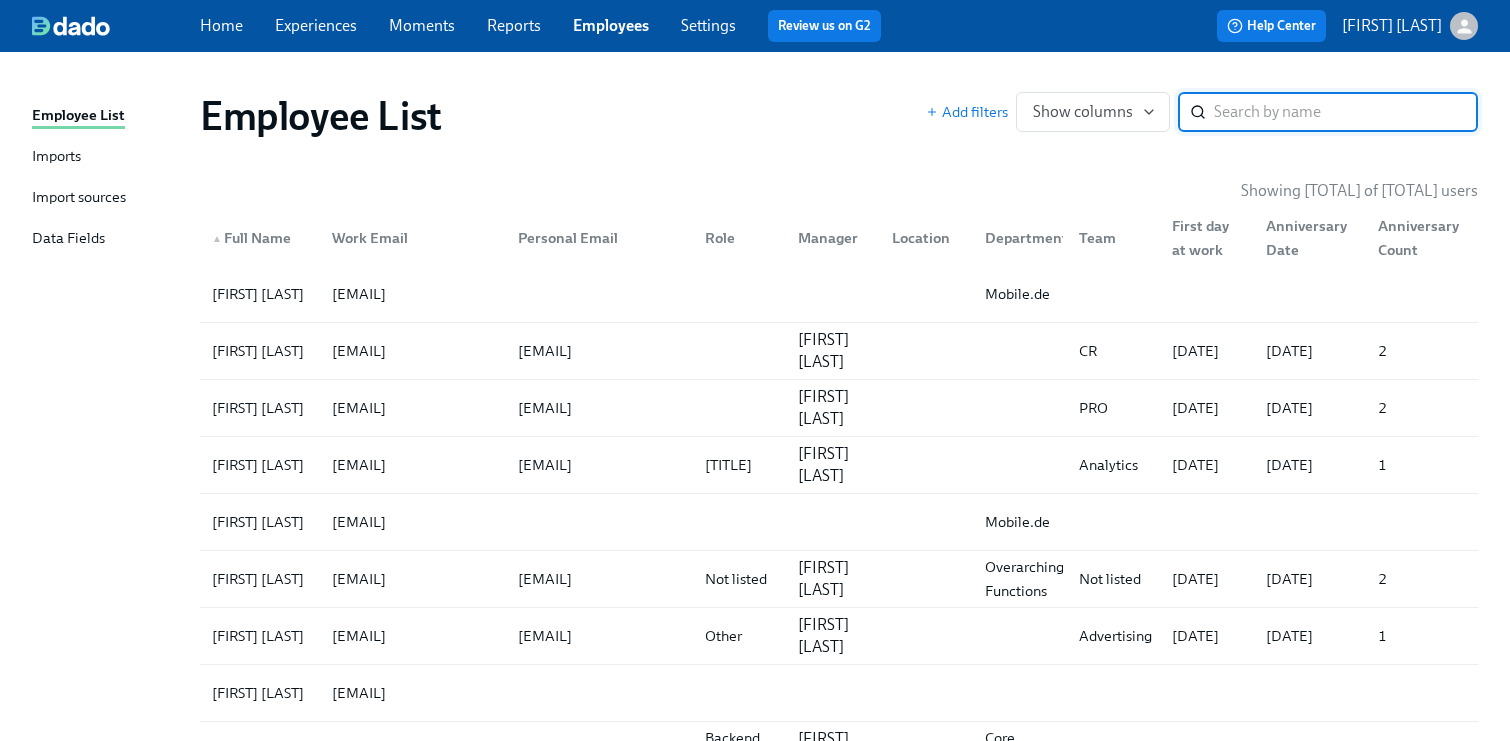 type 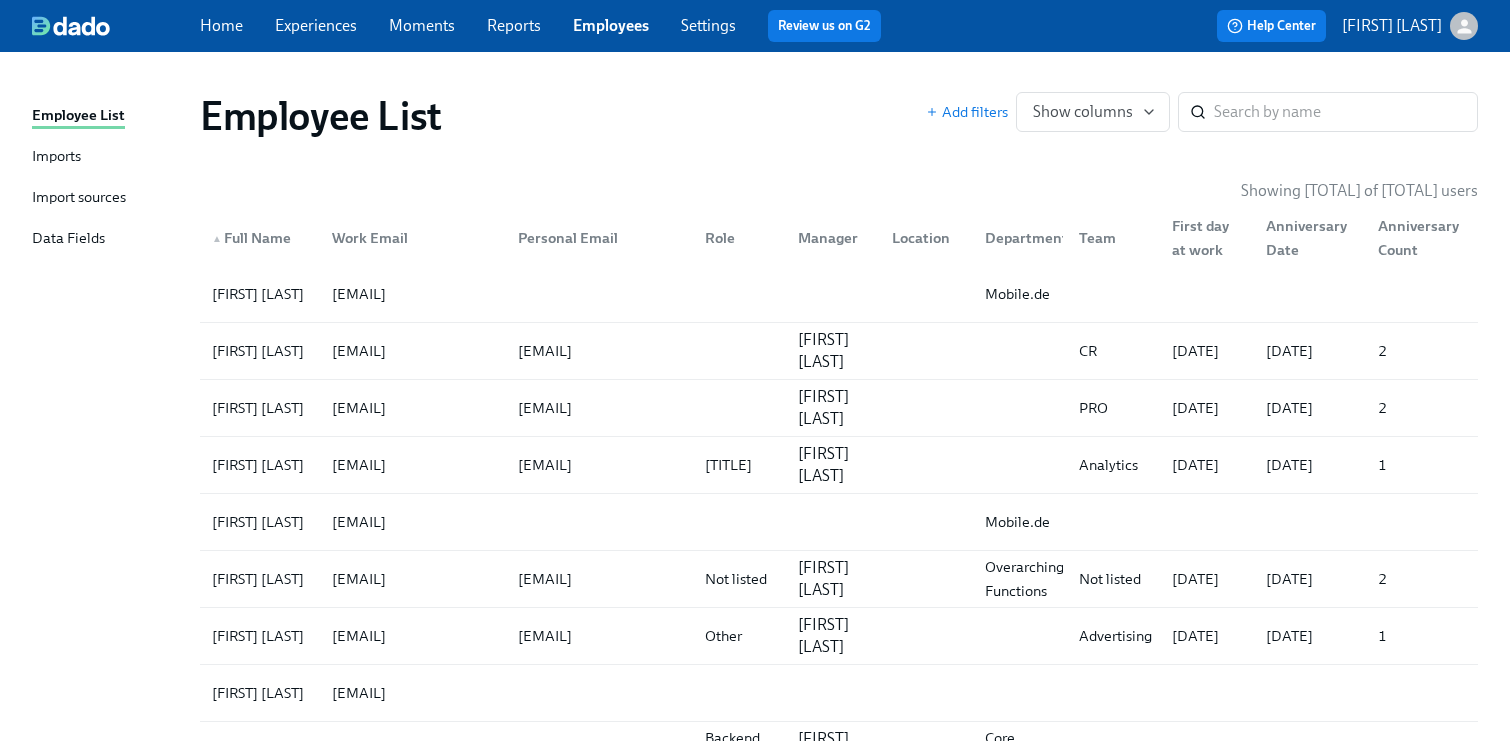 click on "Import sources" at bounding box center [79, 198] 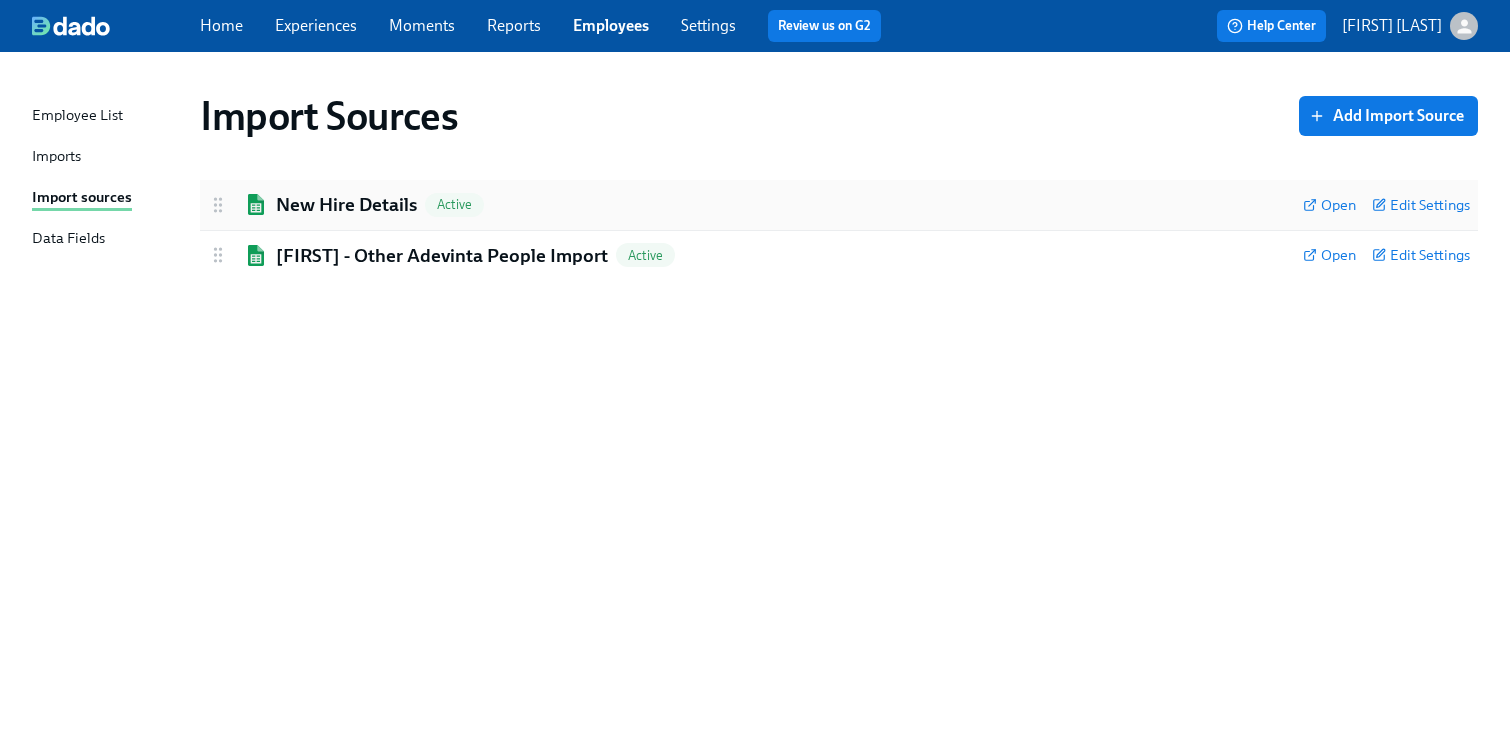 click on "New Hire Details" at bounding box center (346, 205) 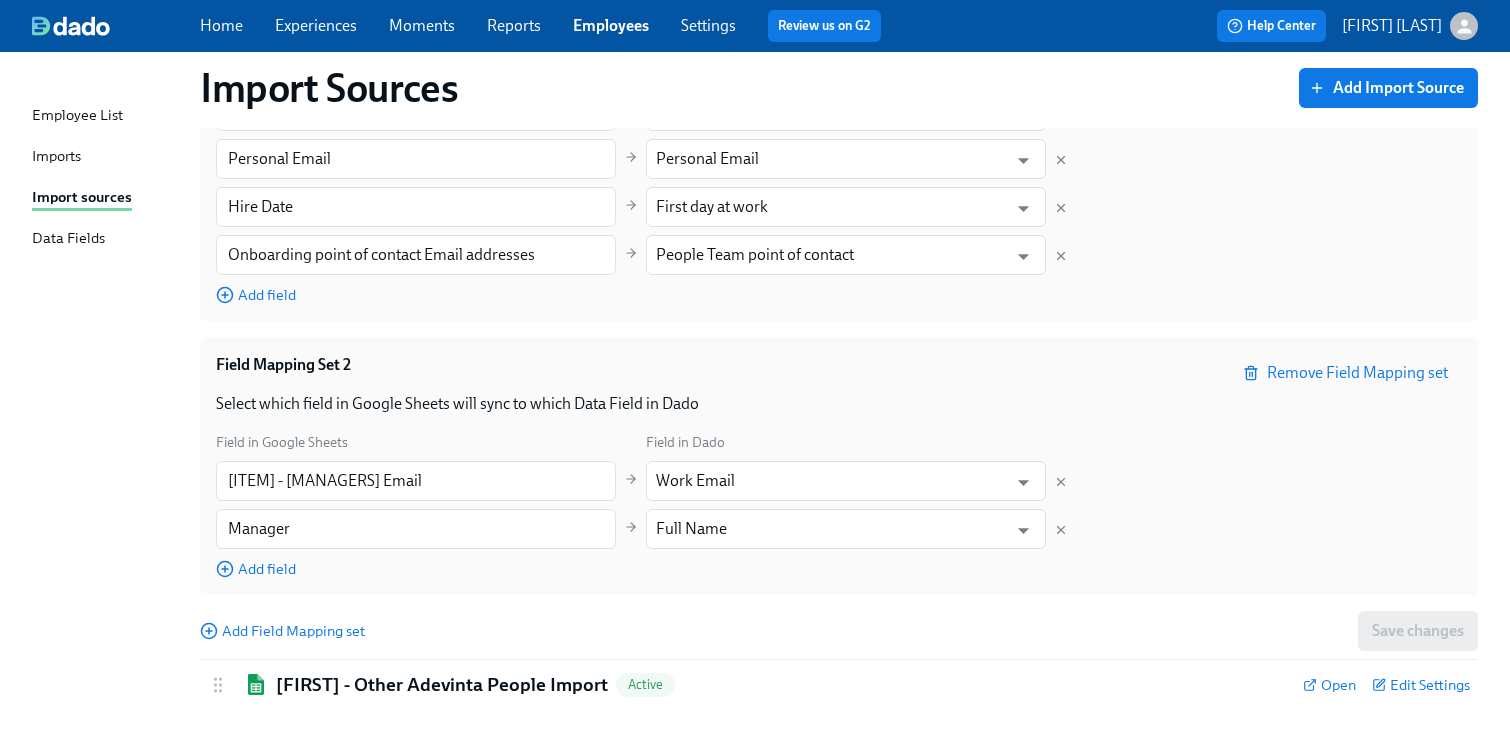 scroll, scrollTop: 474, scrollLeft: 0, axis: vertical 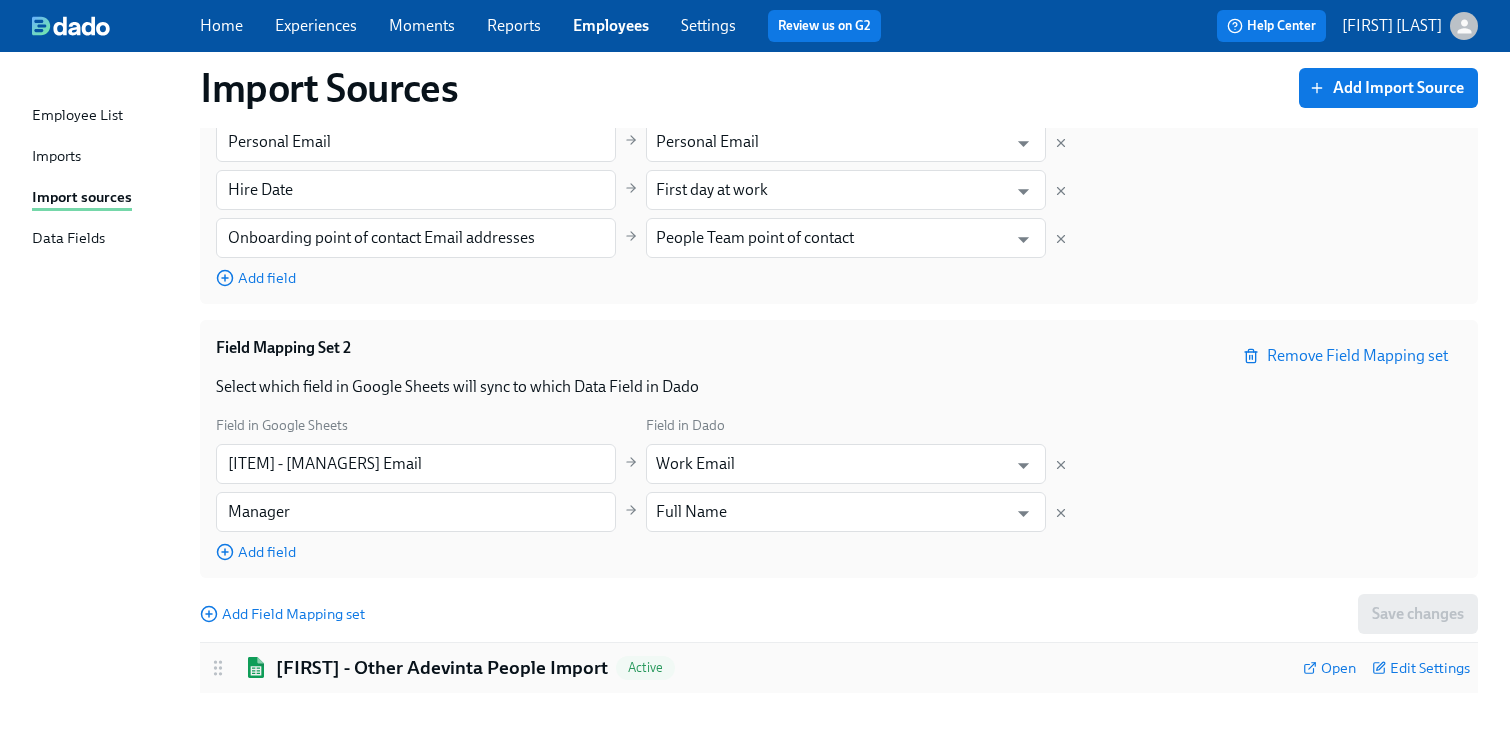 click on "Dado - Other Adevinta People Import" at bounding box center (442, 668) 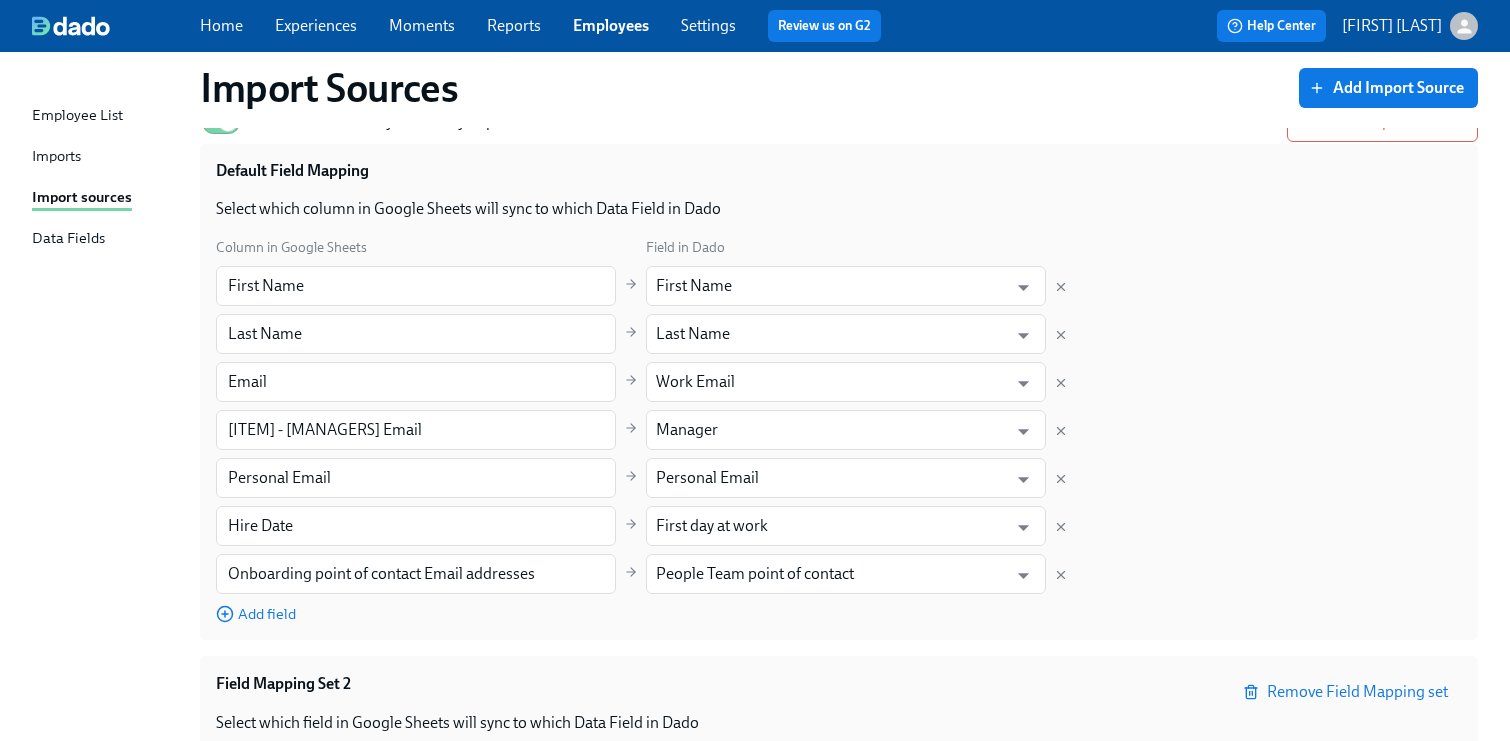 scroll, scrollTop: 0, scrollLeft: 0, axis: both 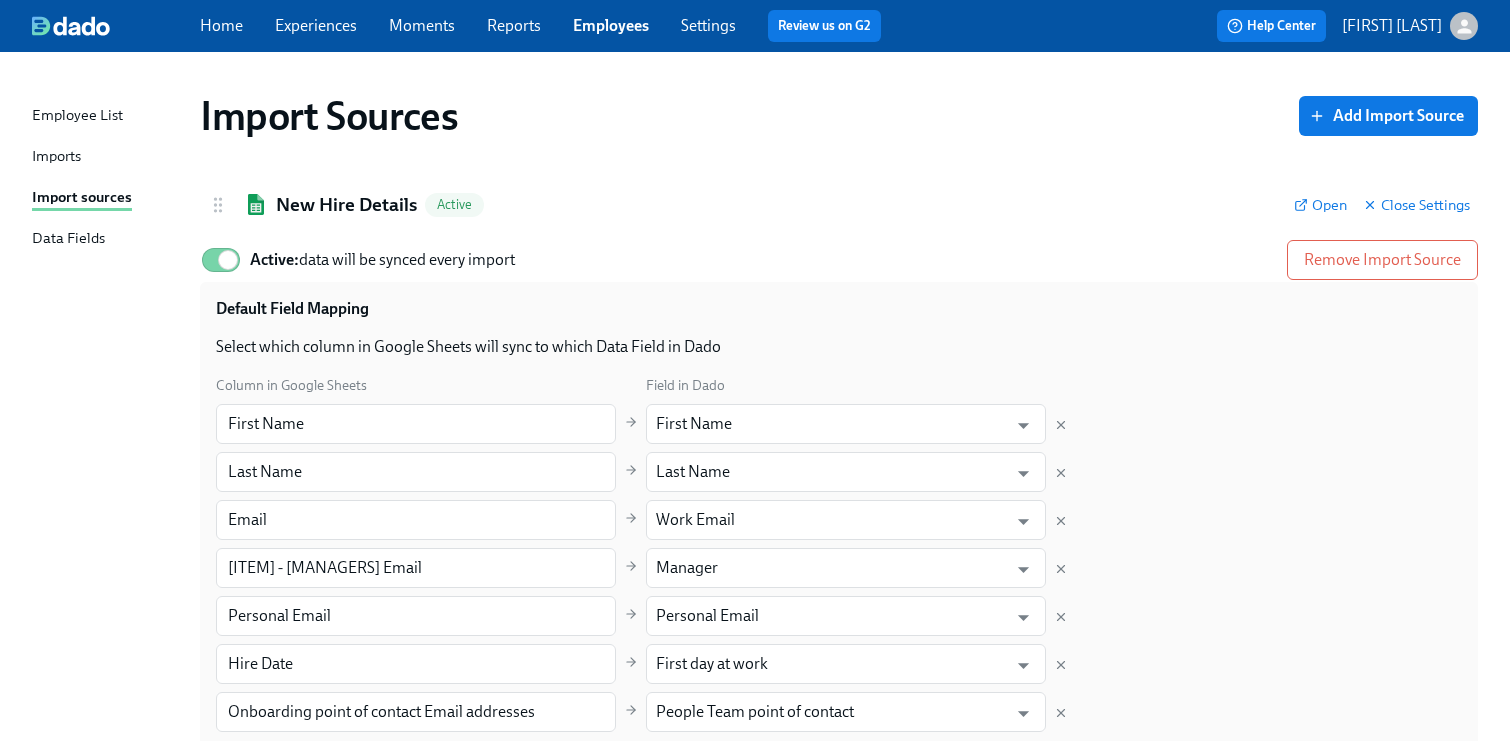 click on "Data Fields" at bounding box center [68, 239] 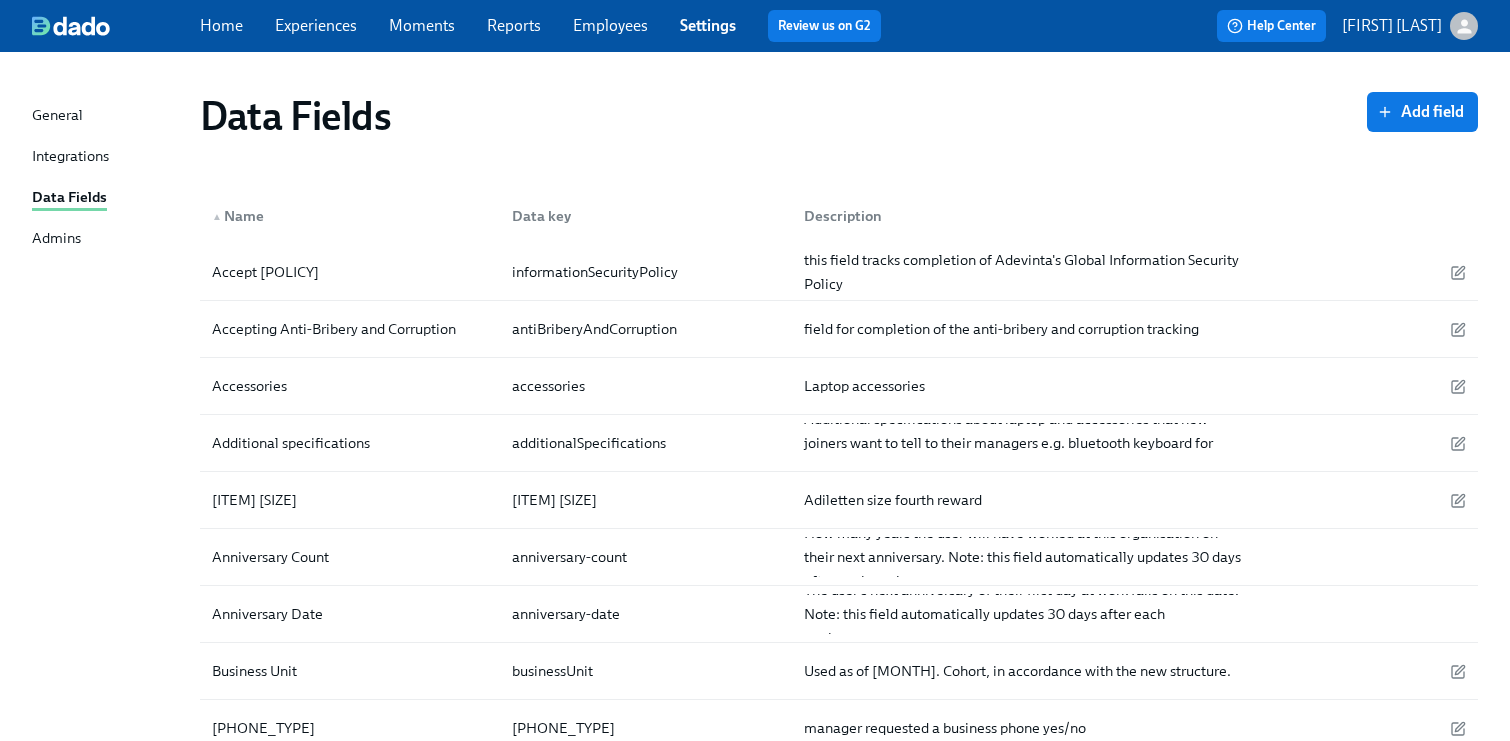 click on "Integrations" at bounding box center (70, 157) 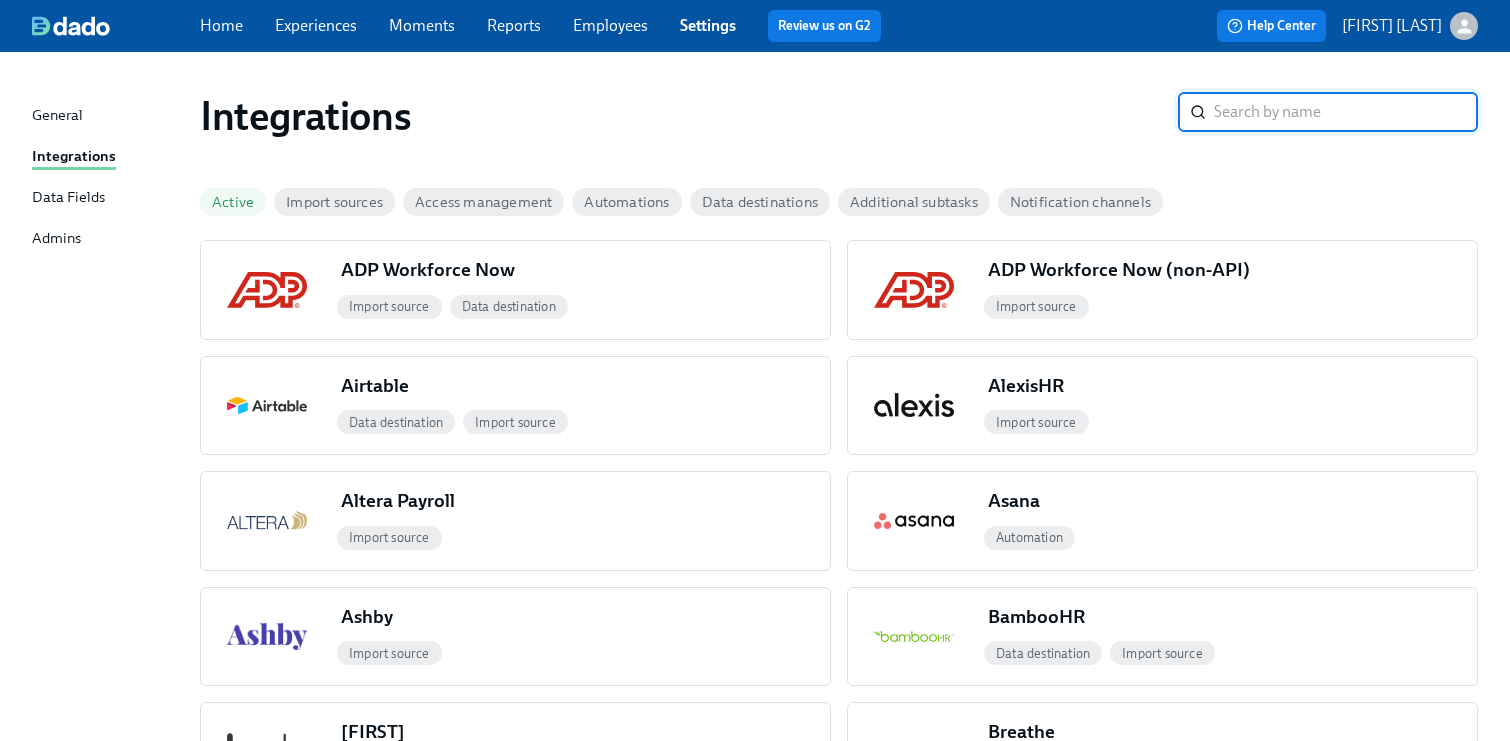 click on "General" at bounding box center [57, 116] 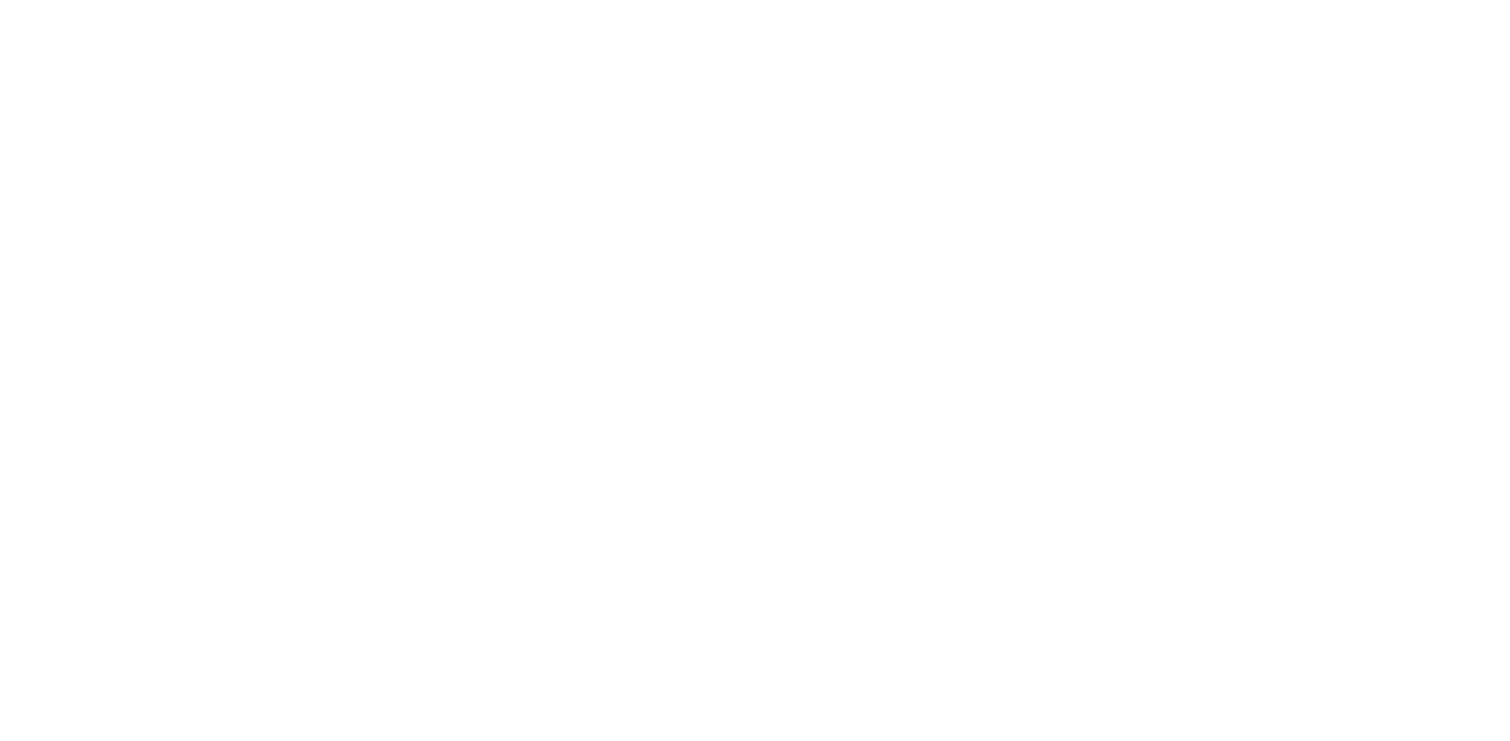 scroll, scrollTop: 0, scrollLeft: 0, axis: both 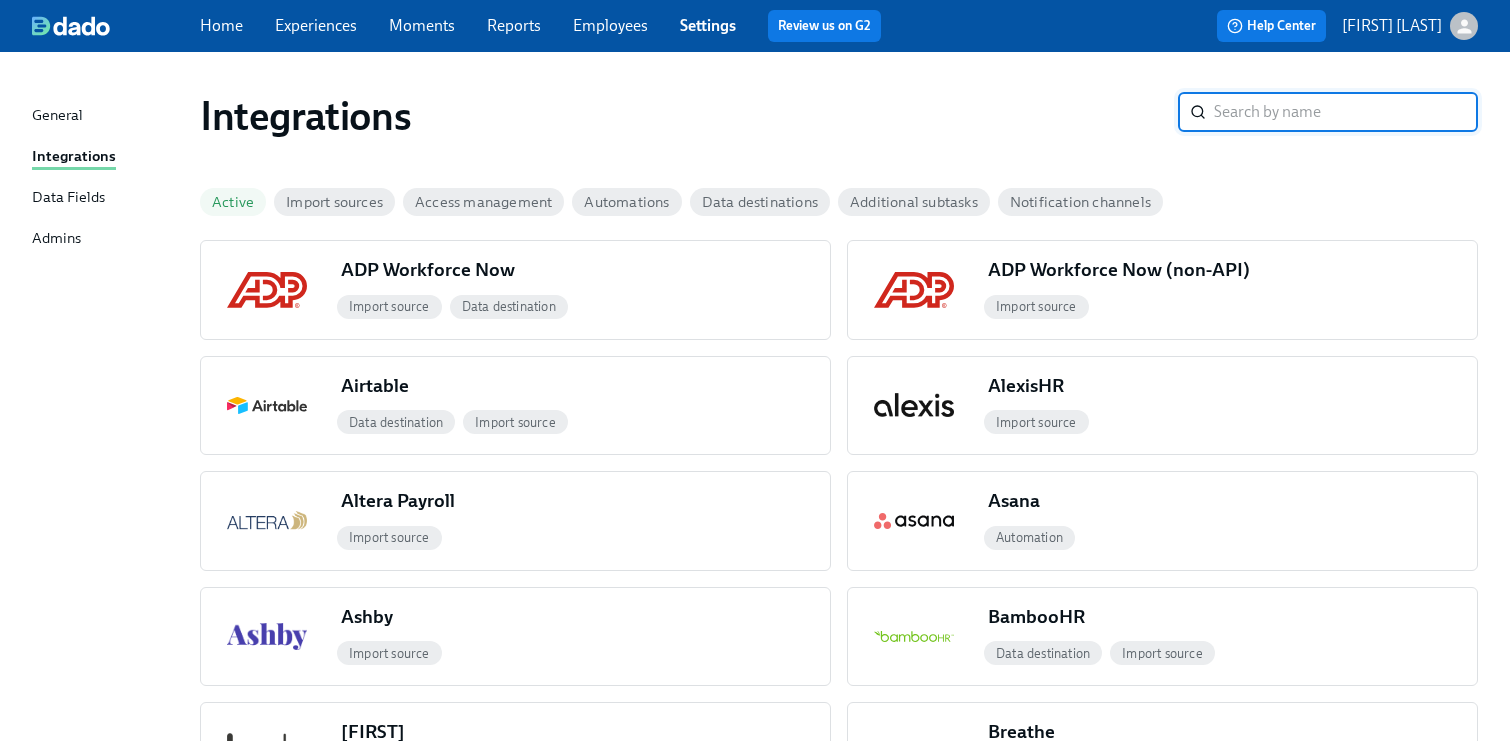 click on "General" at bounding box center (108, 116) 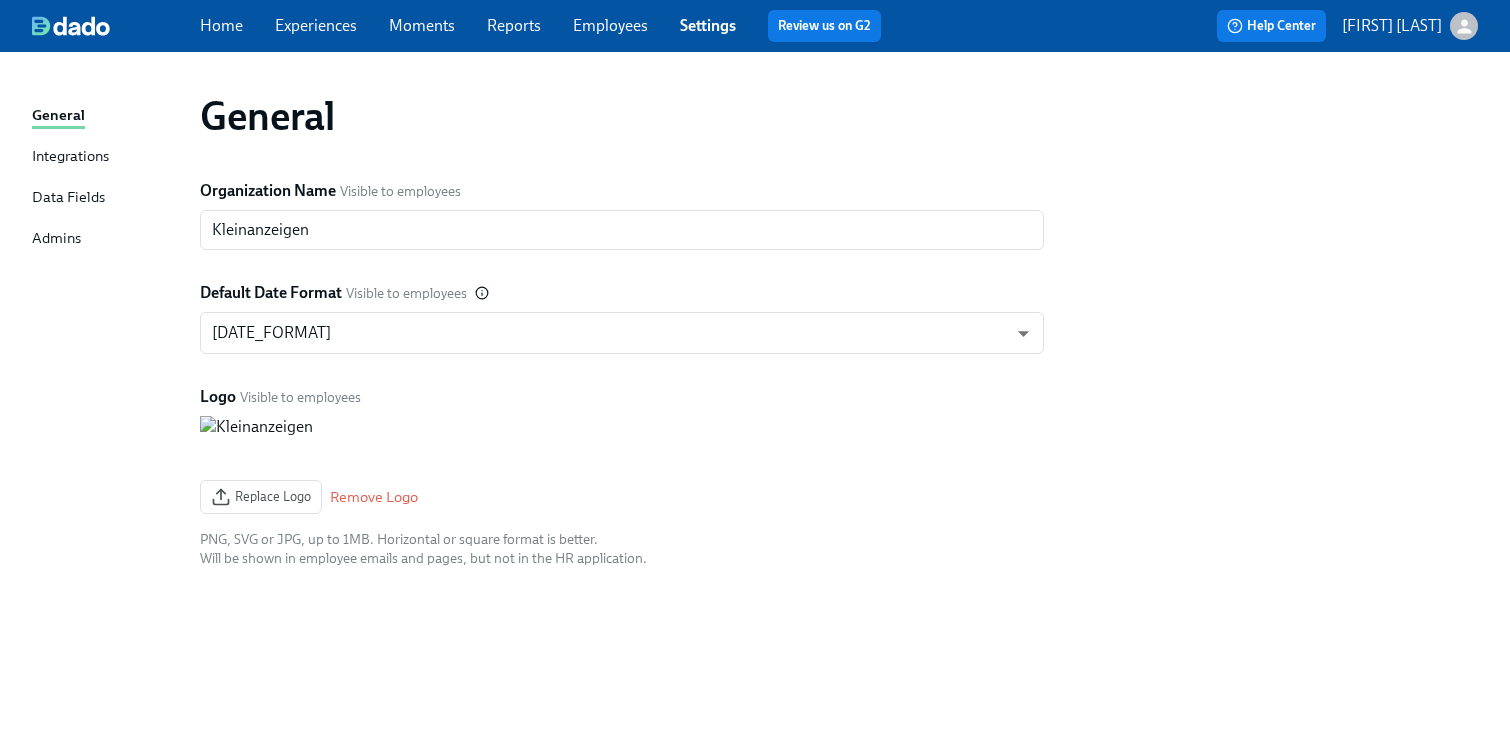 click on "Employees" at bounding box center (610, 25) 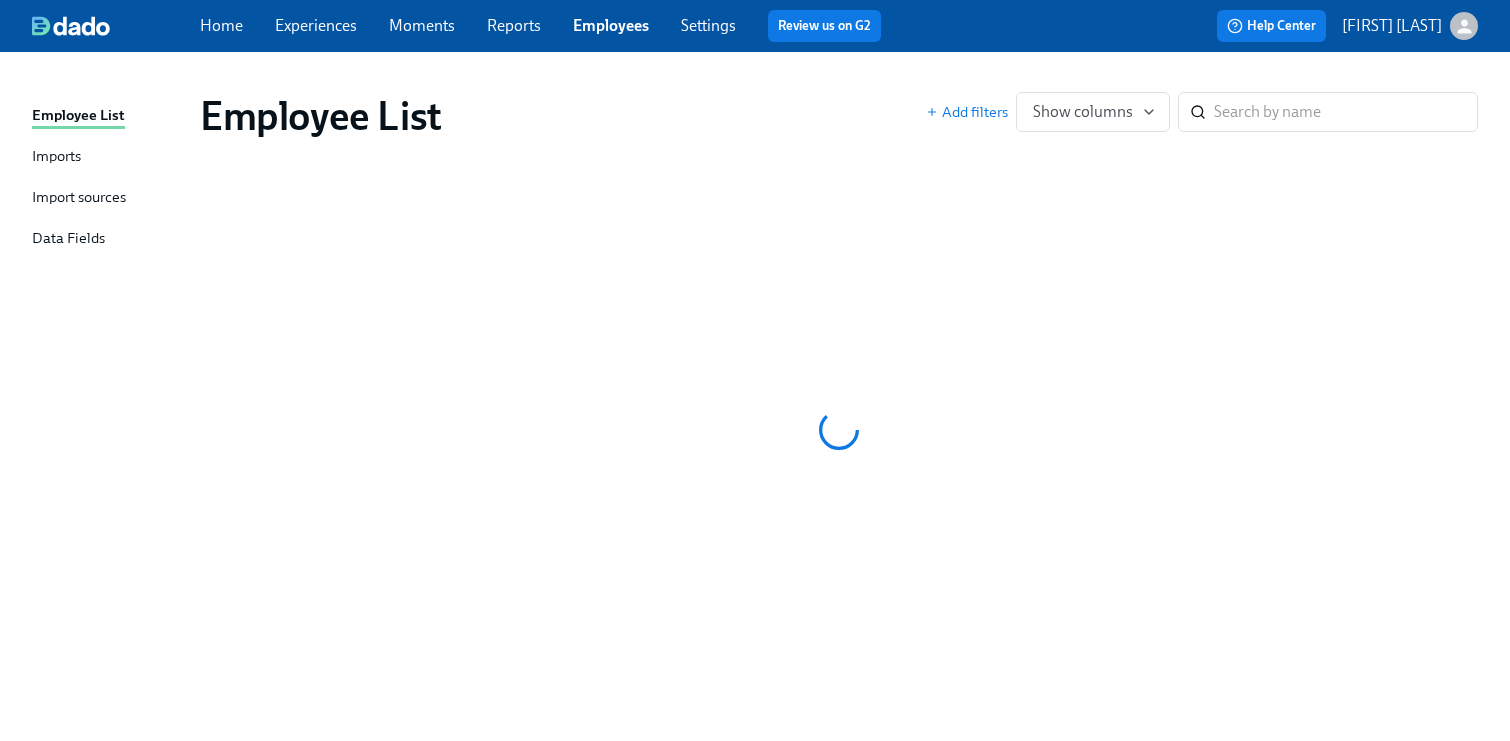 click on "Imports" at bounding box center (56, 157) 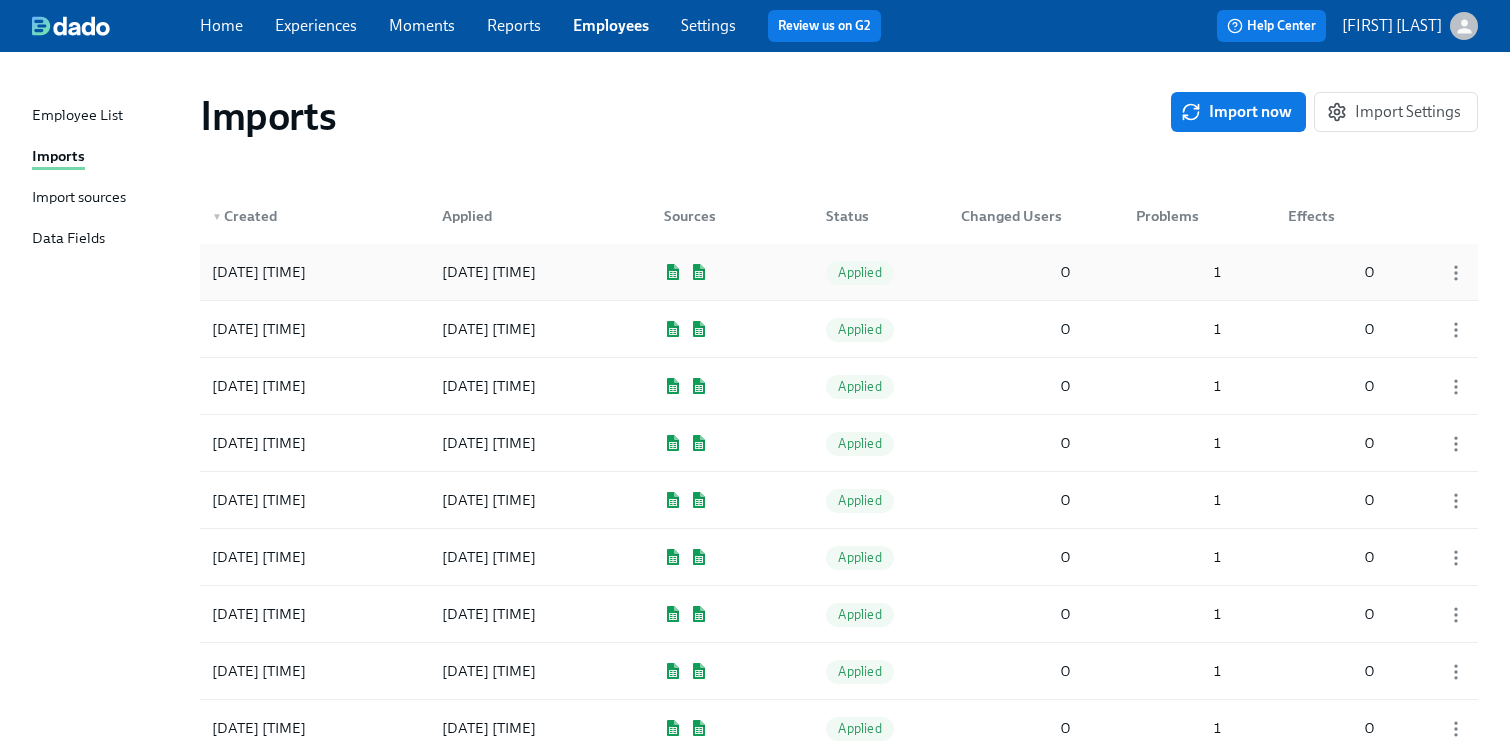 click on "[DATE] [TIME]" at bounding box center (489, 272) 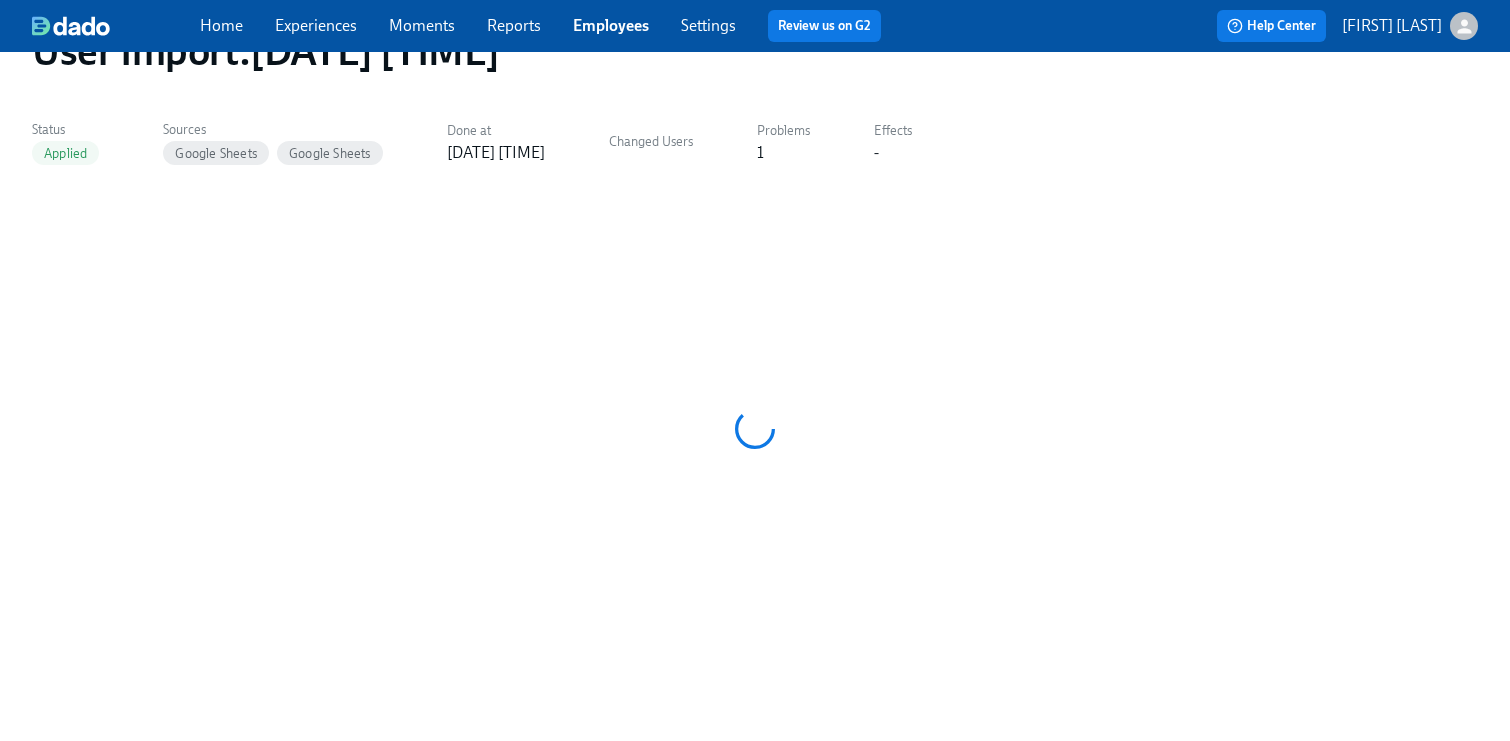 scroll, scrollTop: 0, scrollLeft: 0, axis: both 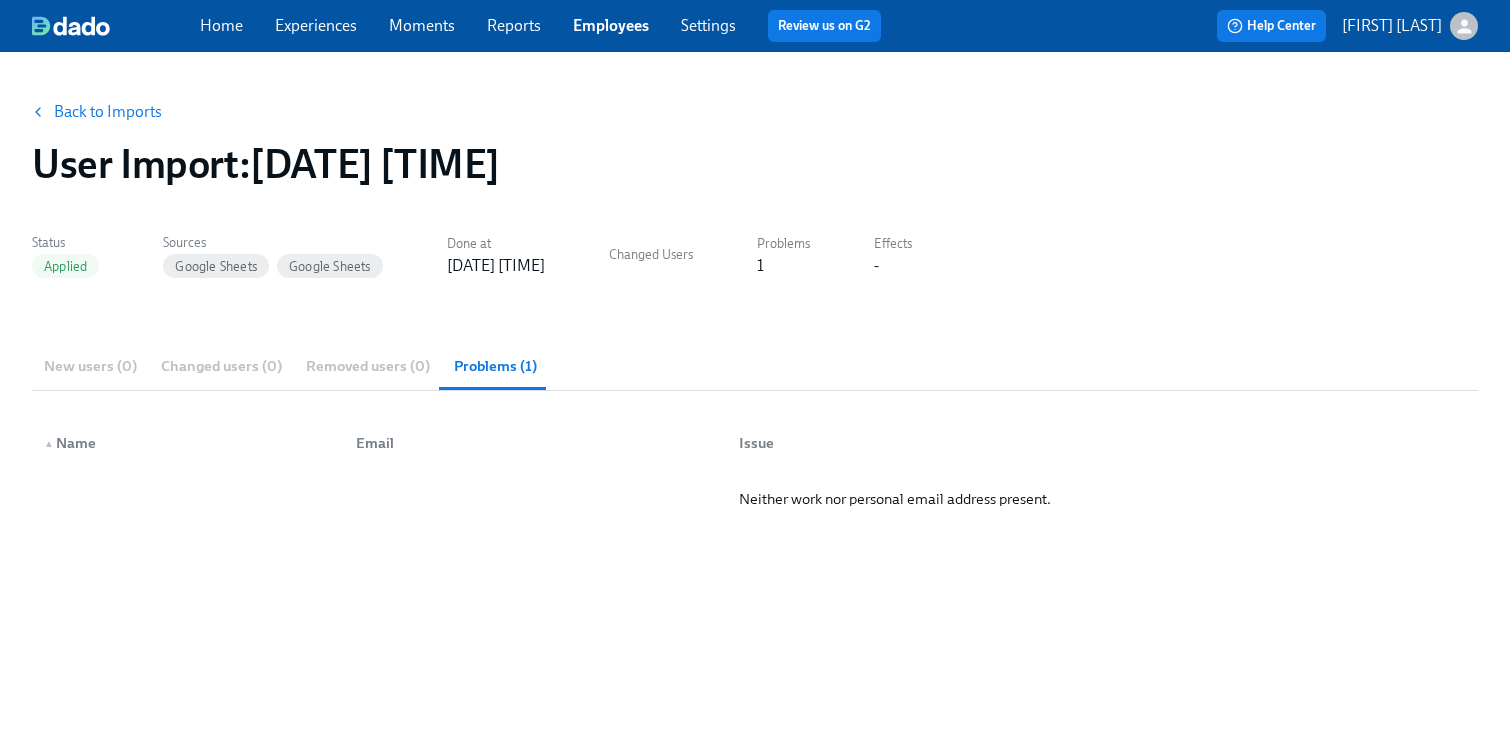 click on "Back to Imports" at bounding box center [98, 112] 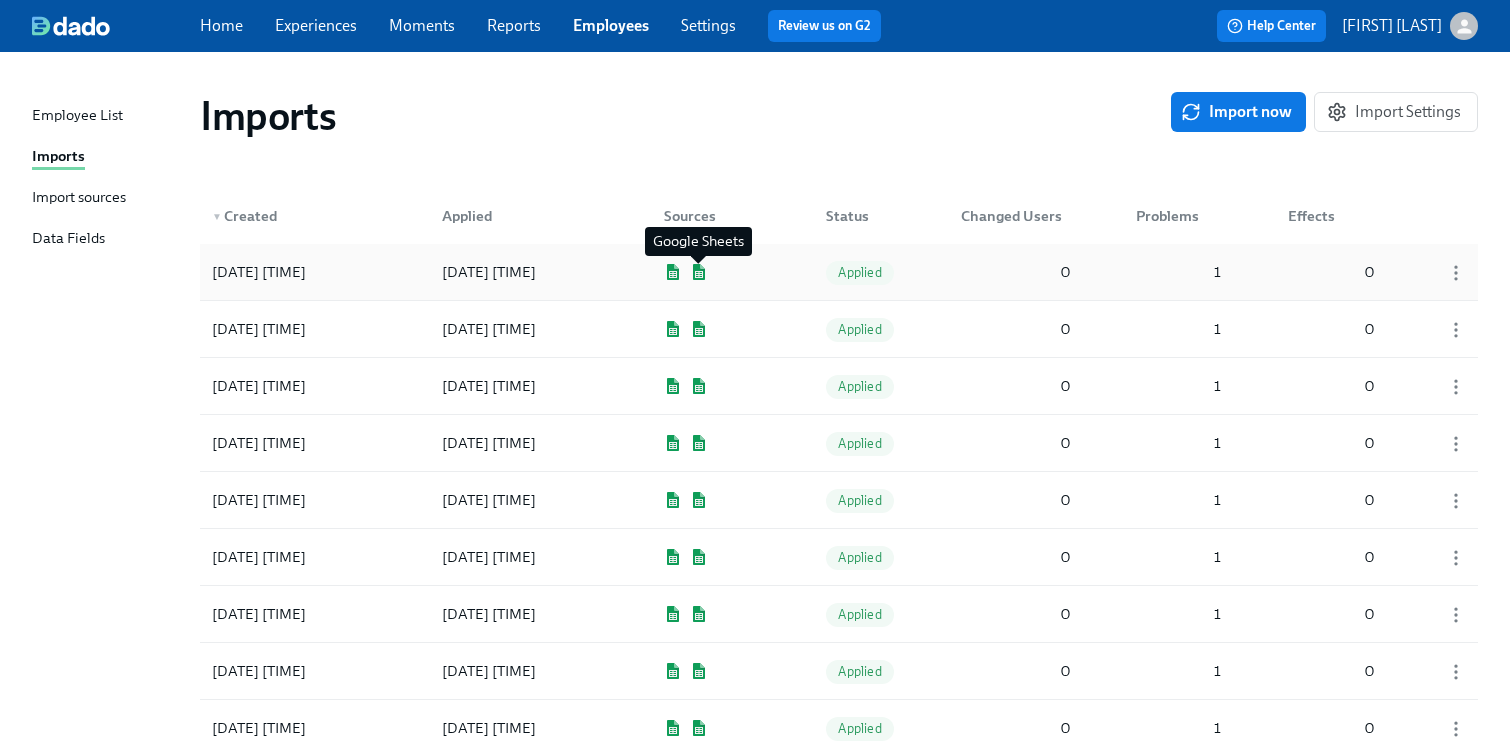 click at bounding box center [699, 272] 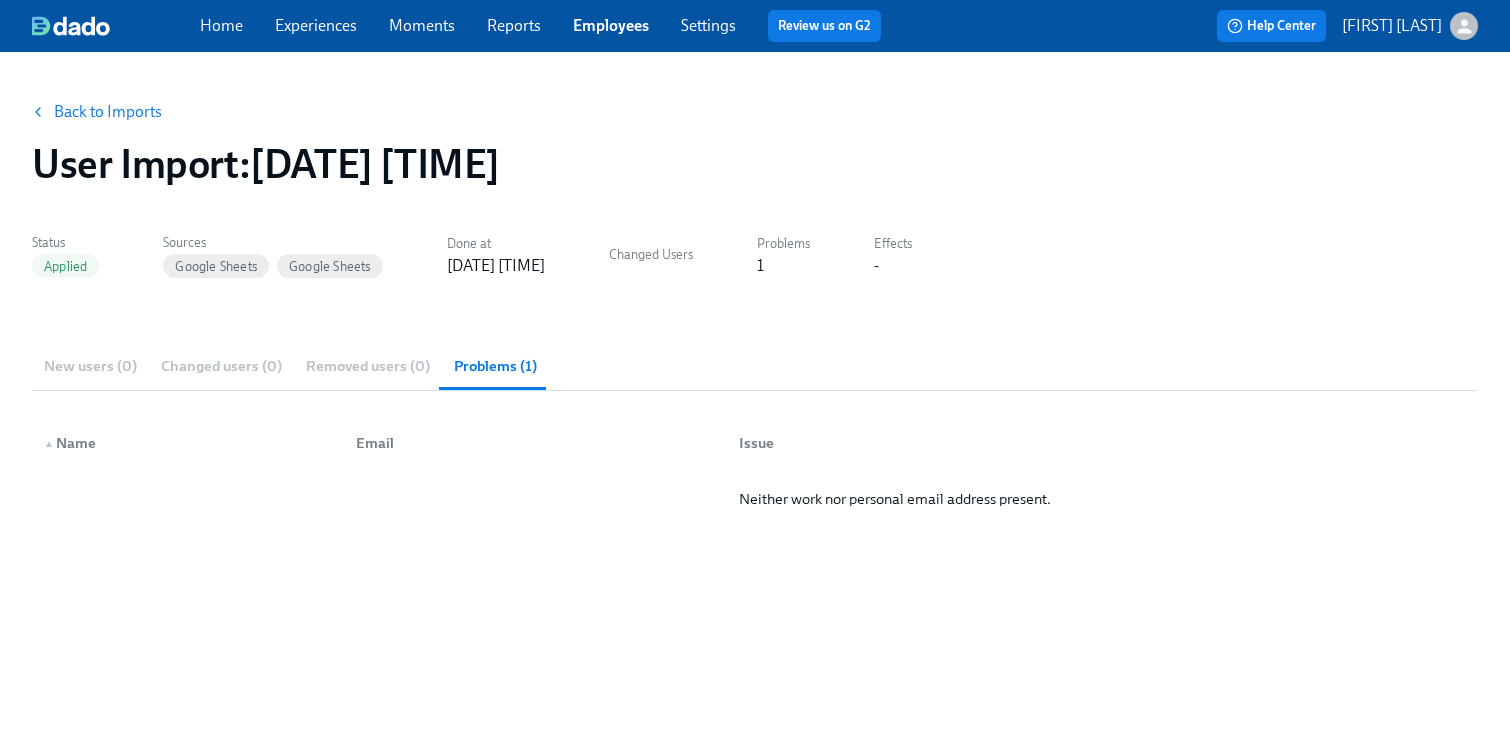 click on "Back to Imports" at bounding box center [108, 112] 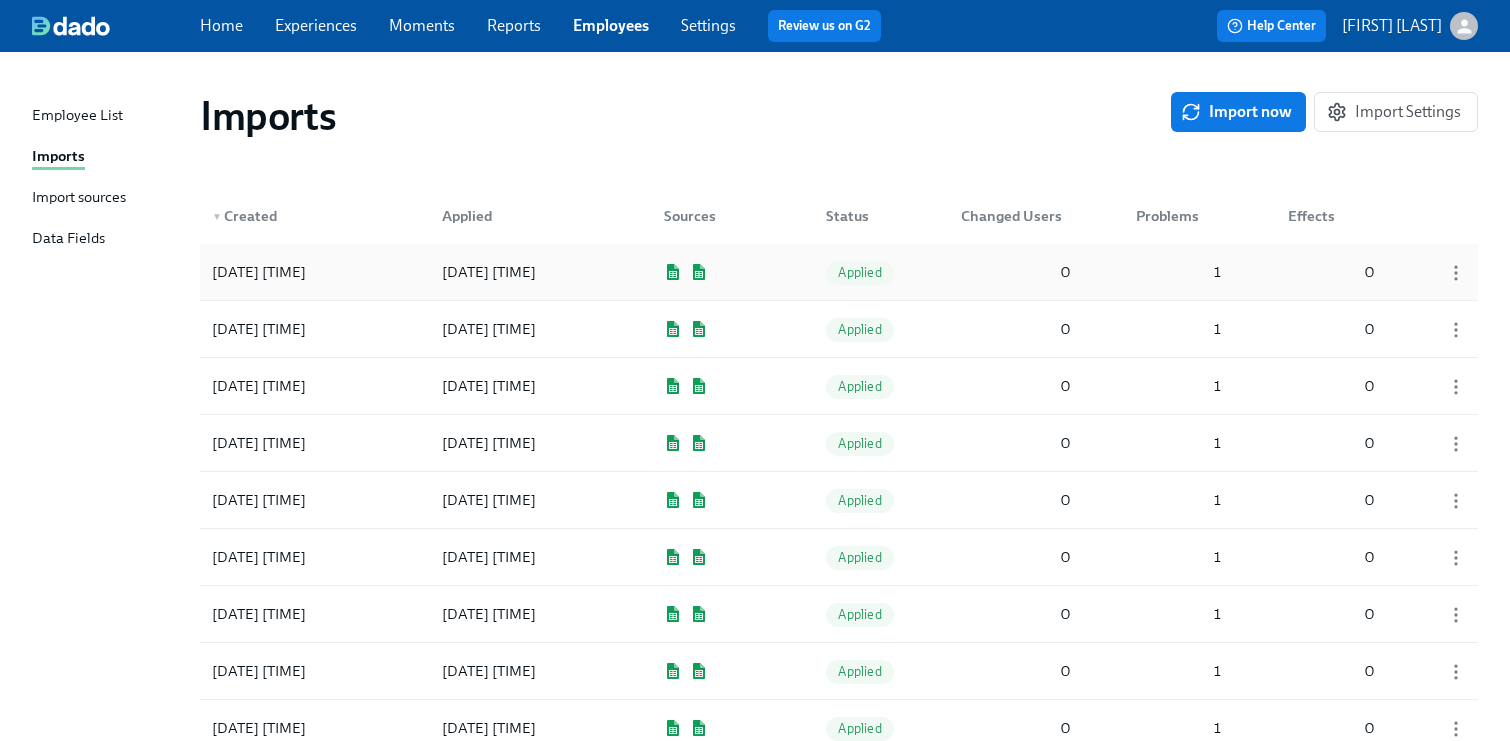 click at bounding box center [1449, 272] 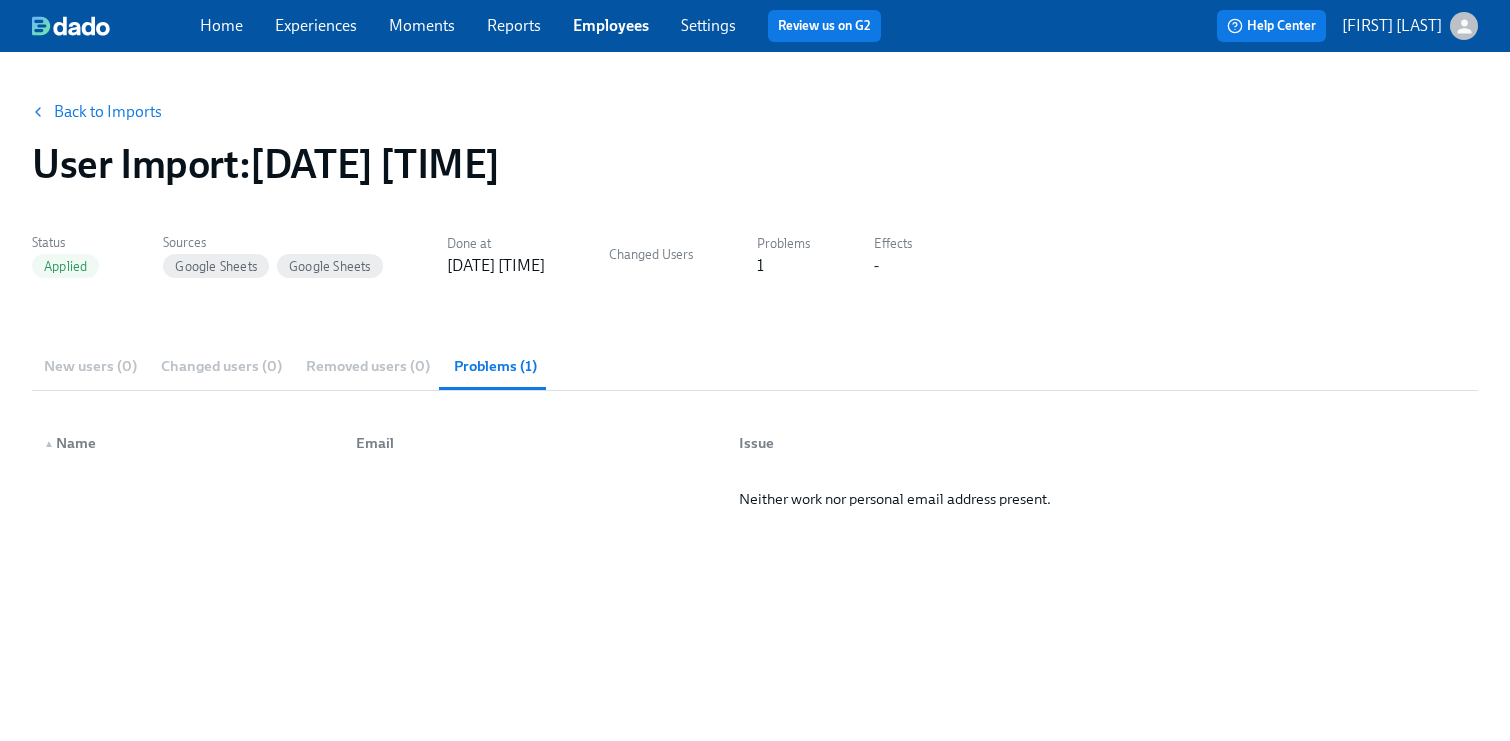 click on "Back to Imports" at bounding box center (108, 112) 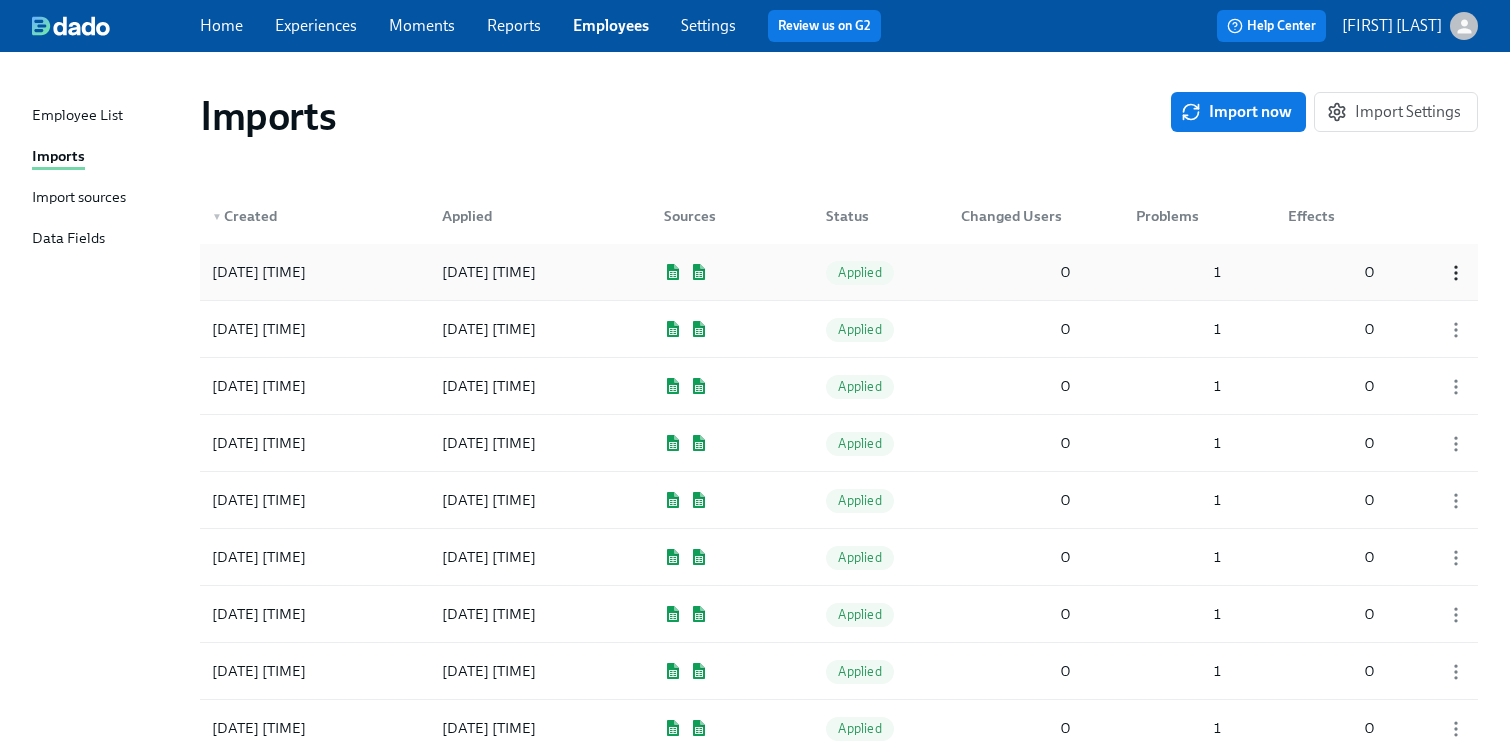 click 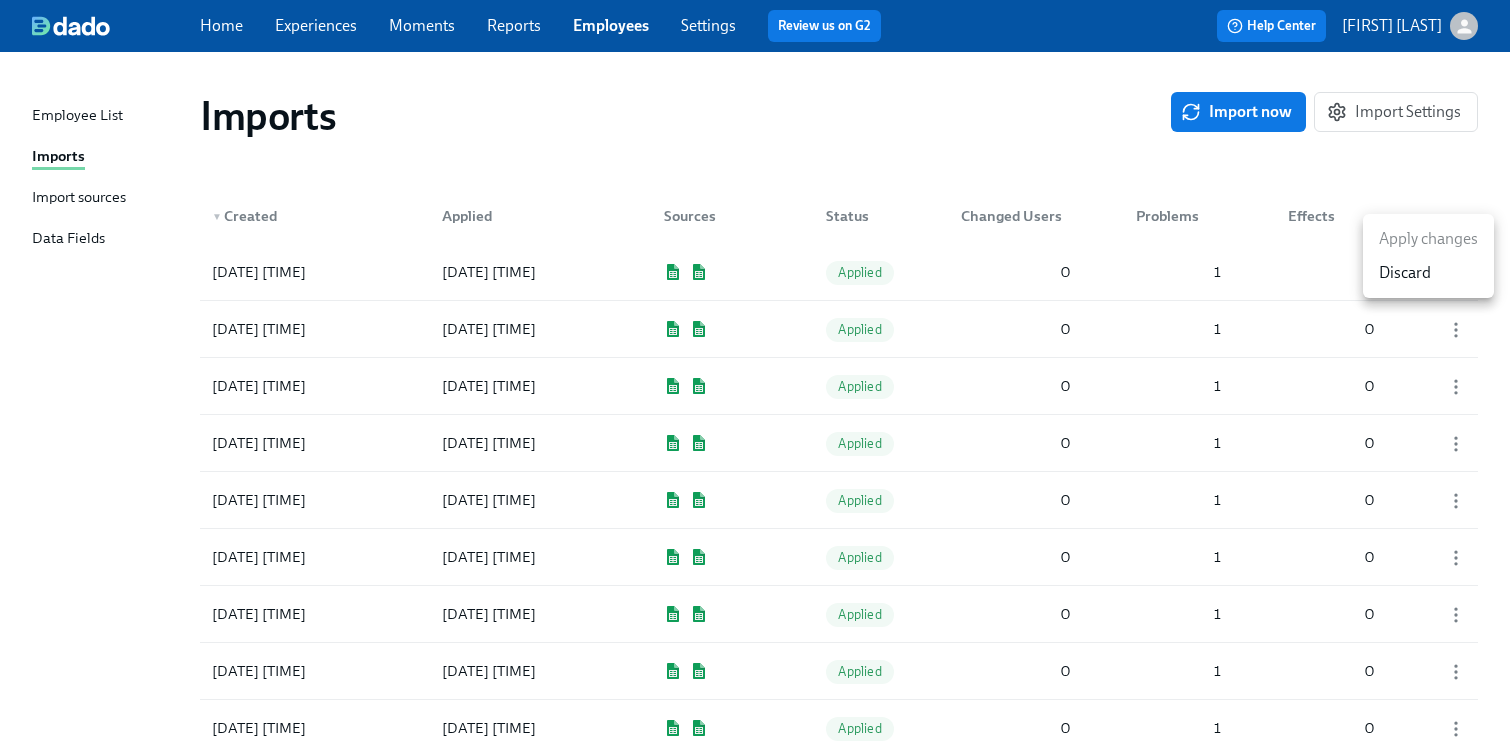 click at bounding box center (755, 370) 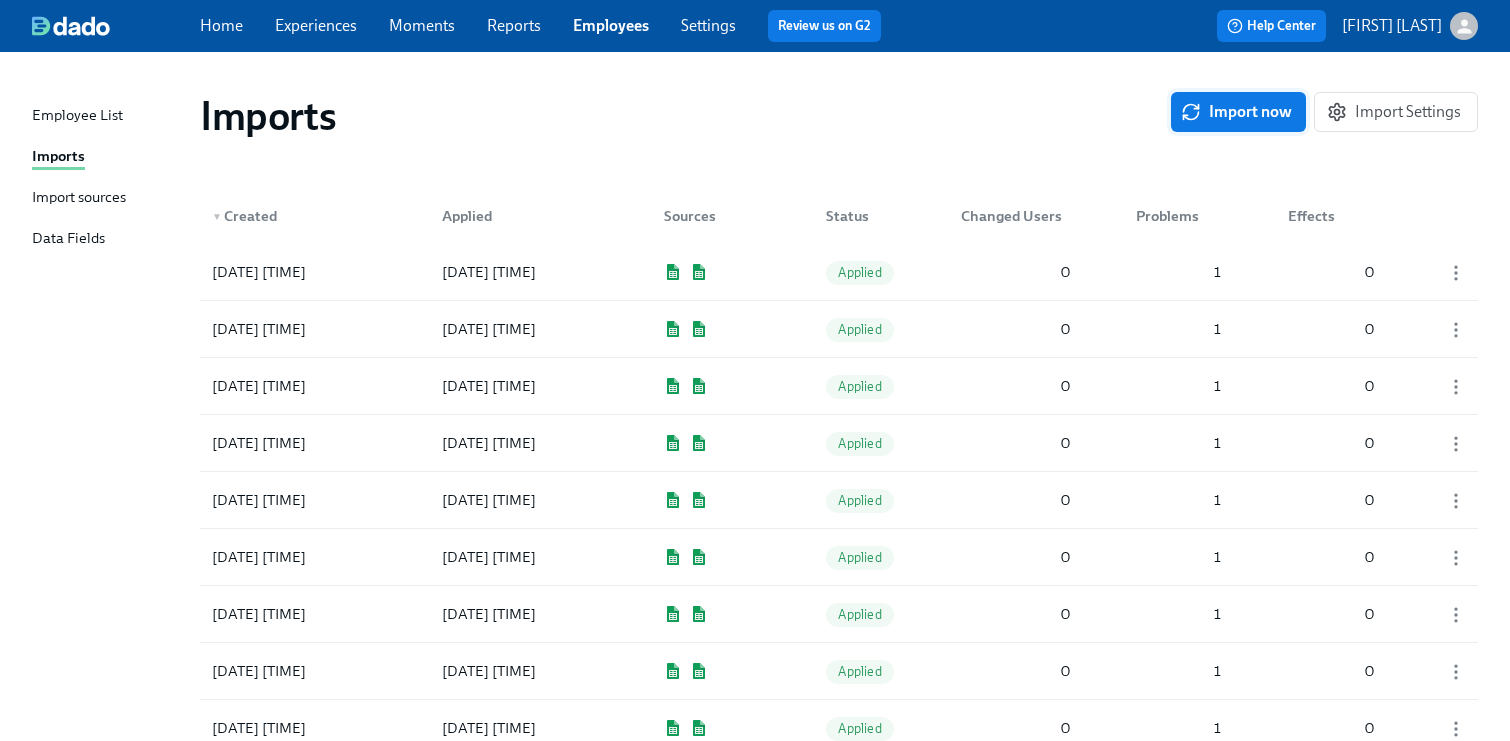click on "Import now" at bounding box center [1238, 112] 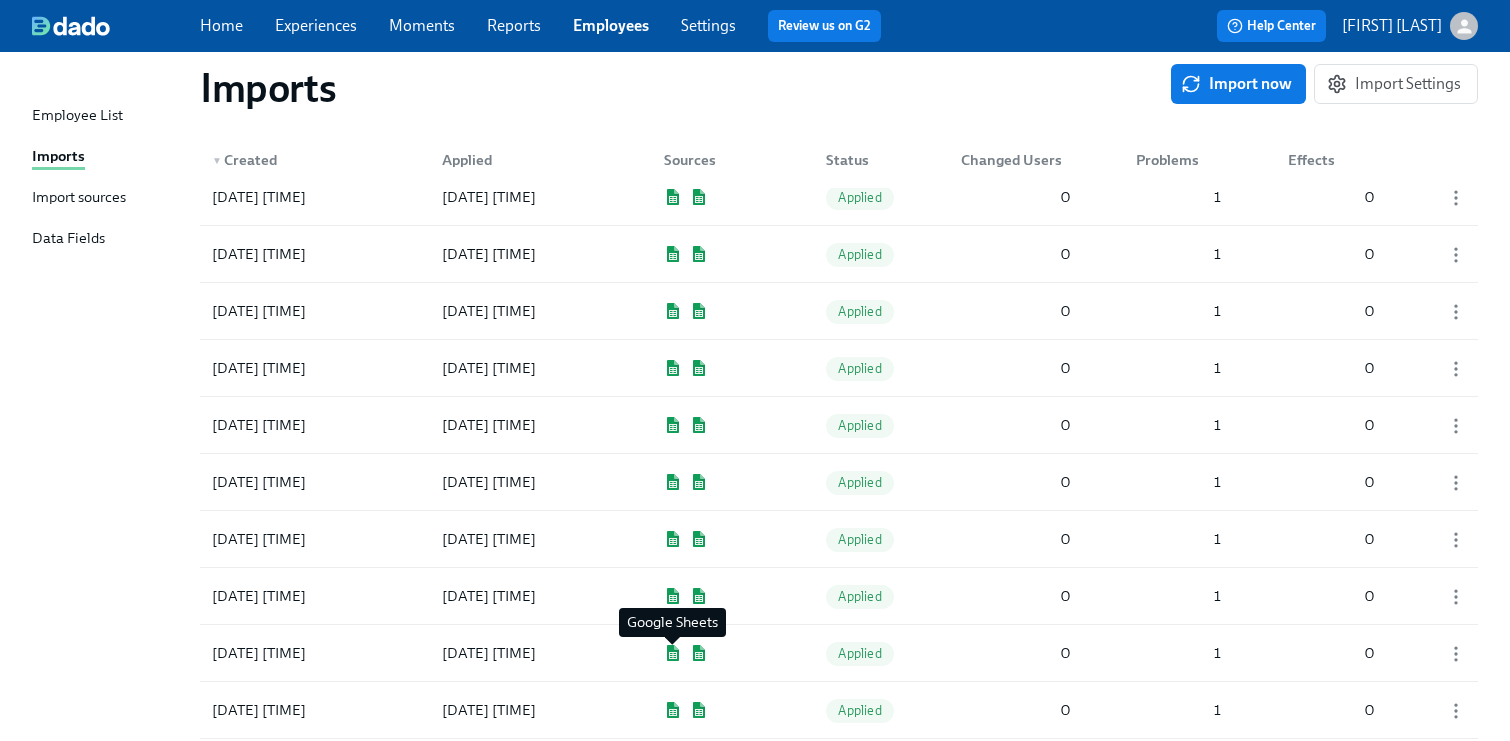 scroll, scrollTop: 0, scrollLeft: 0, axis: both 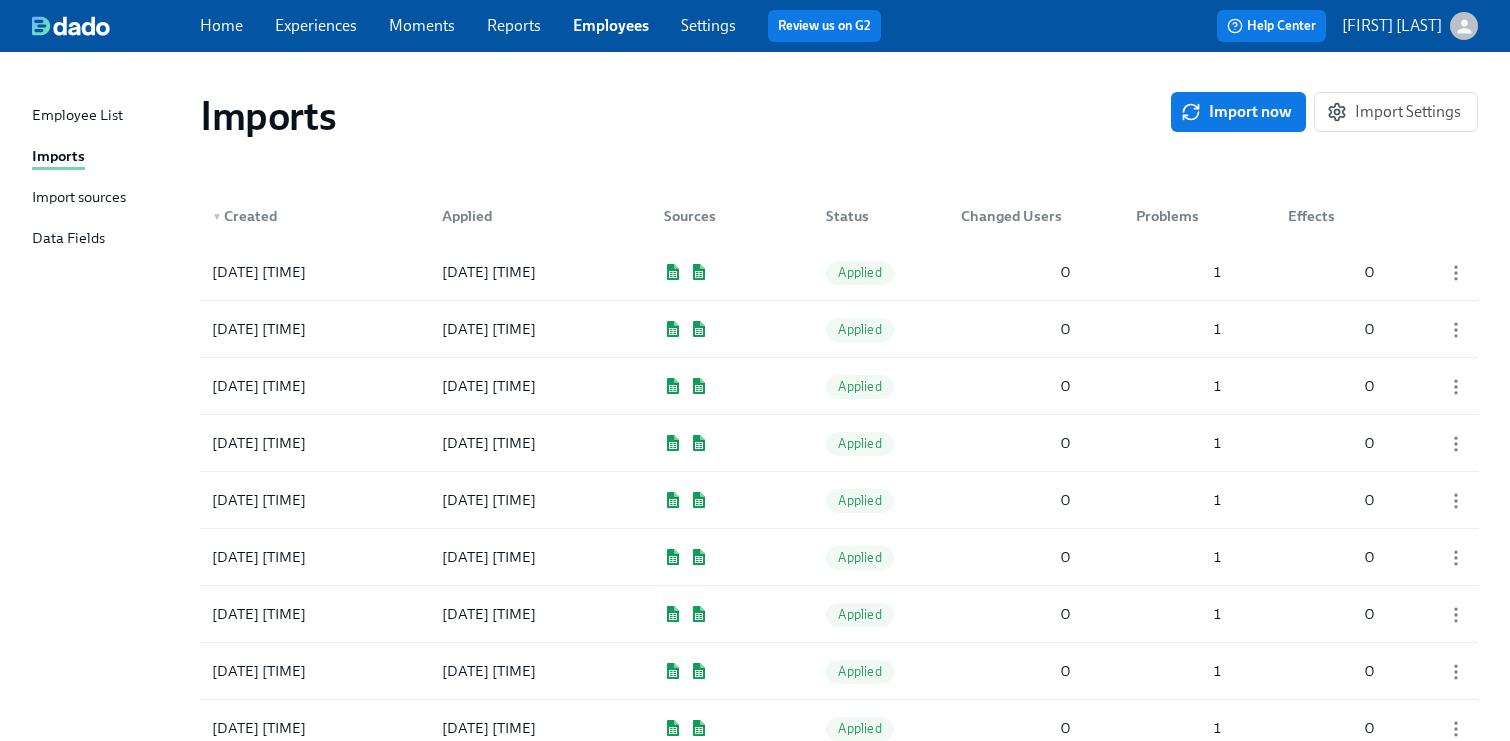 click on "Employees" at bounding box center (611, 25) 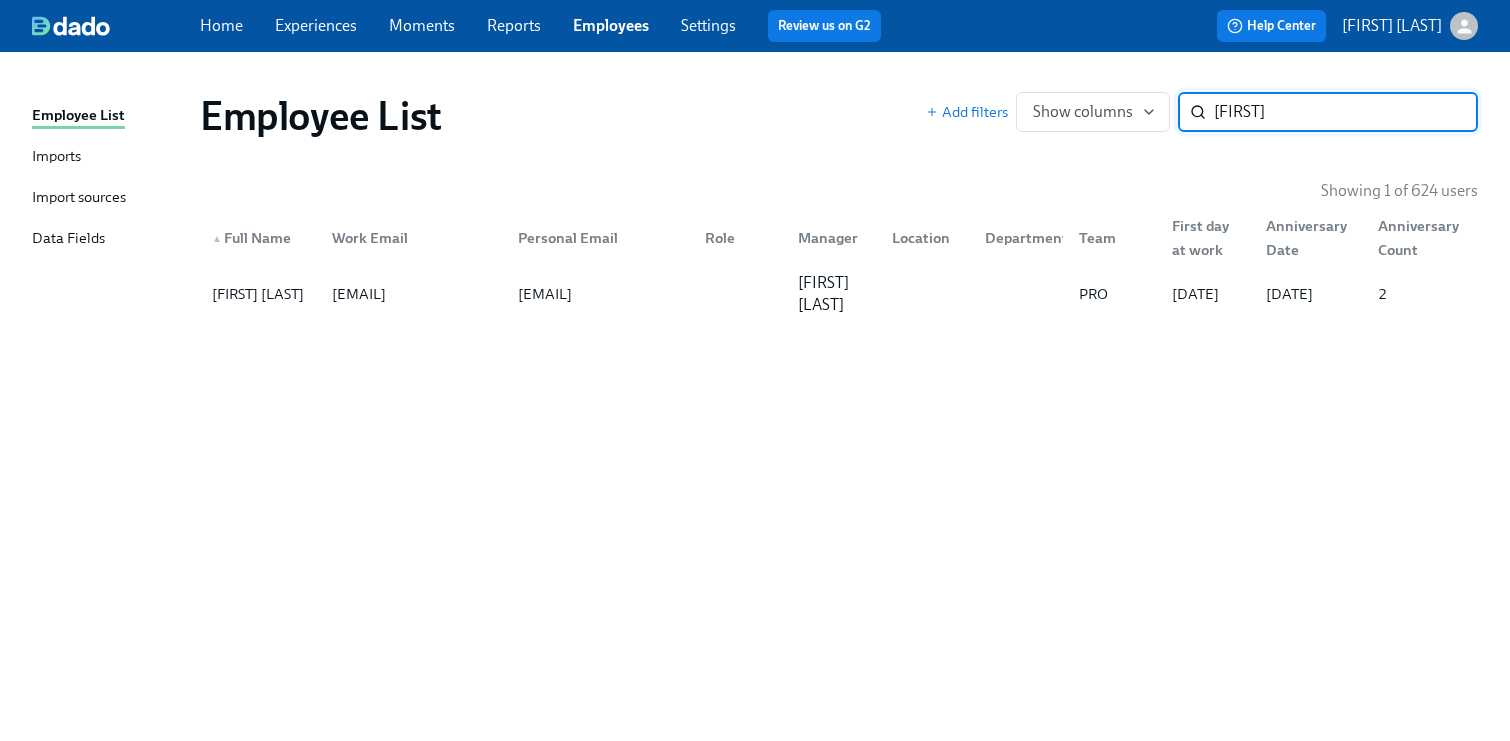 type on "[FIRST]" 